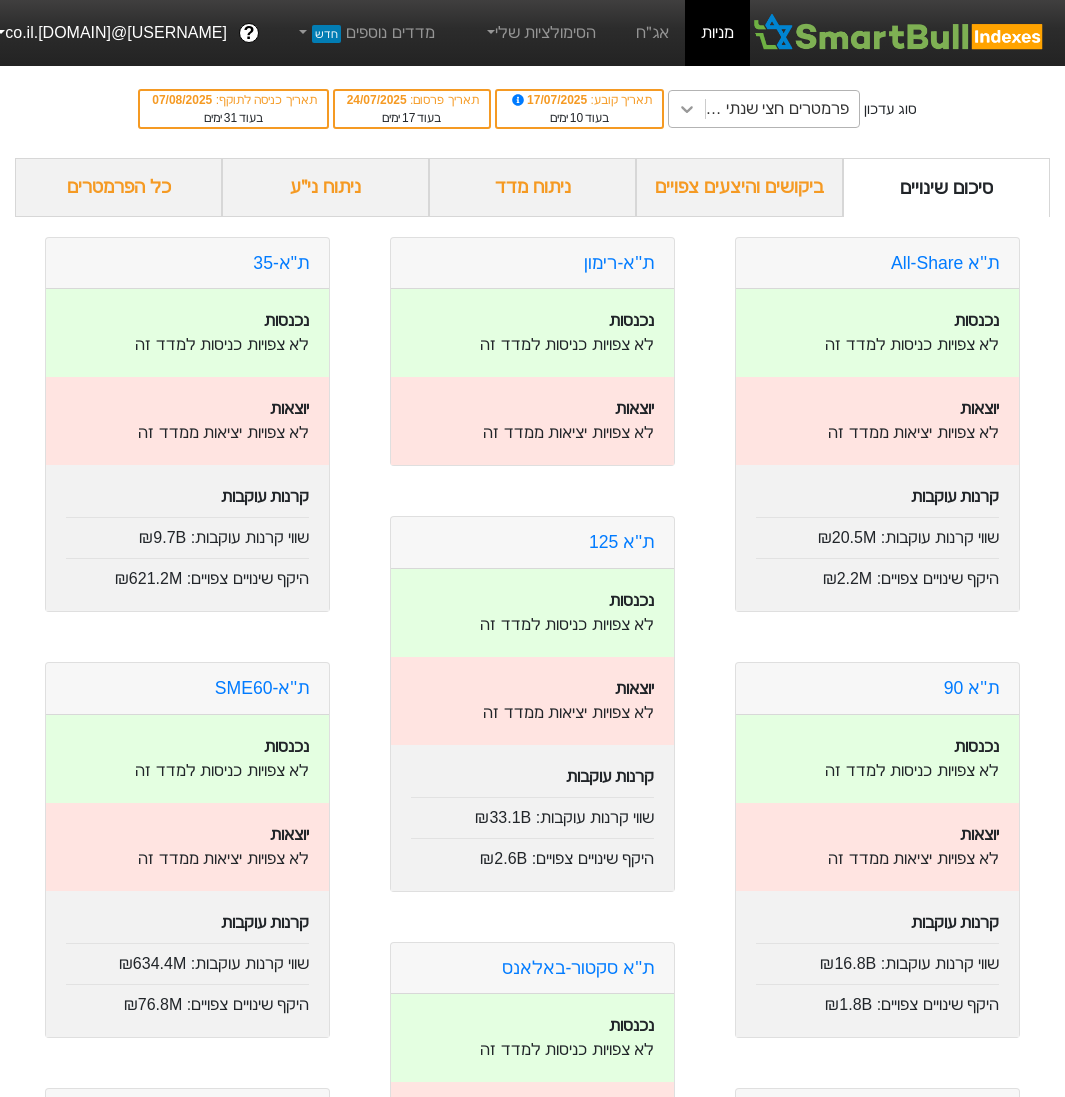 scroll, scrollTop: 0, scrollLeft: 0, axis: both 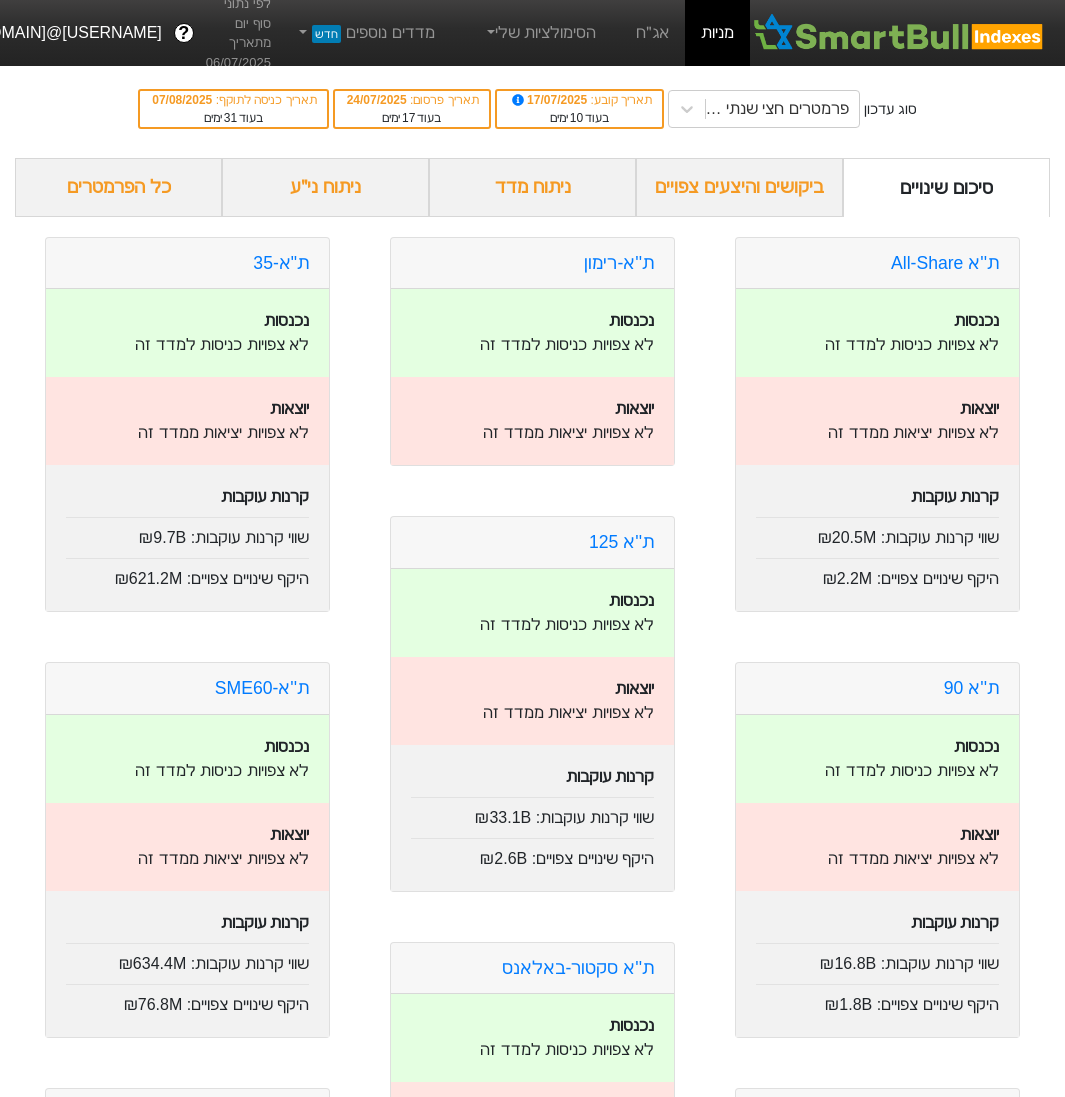 click on "ניתוח ני״ע" at bounding box center (325, 187) 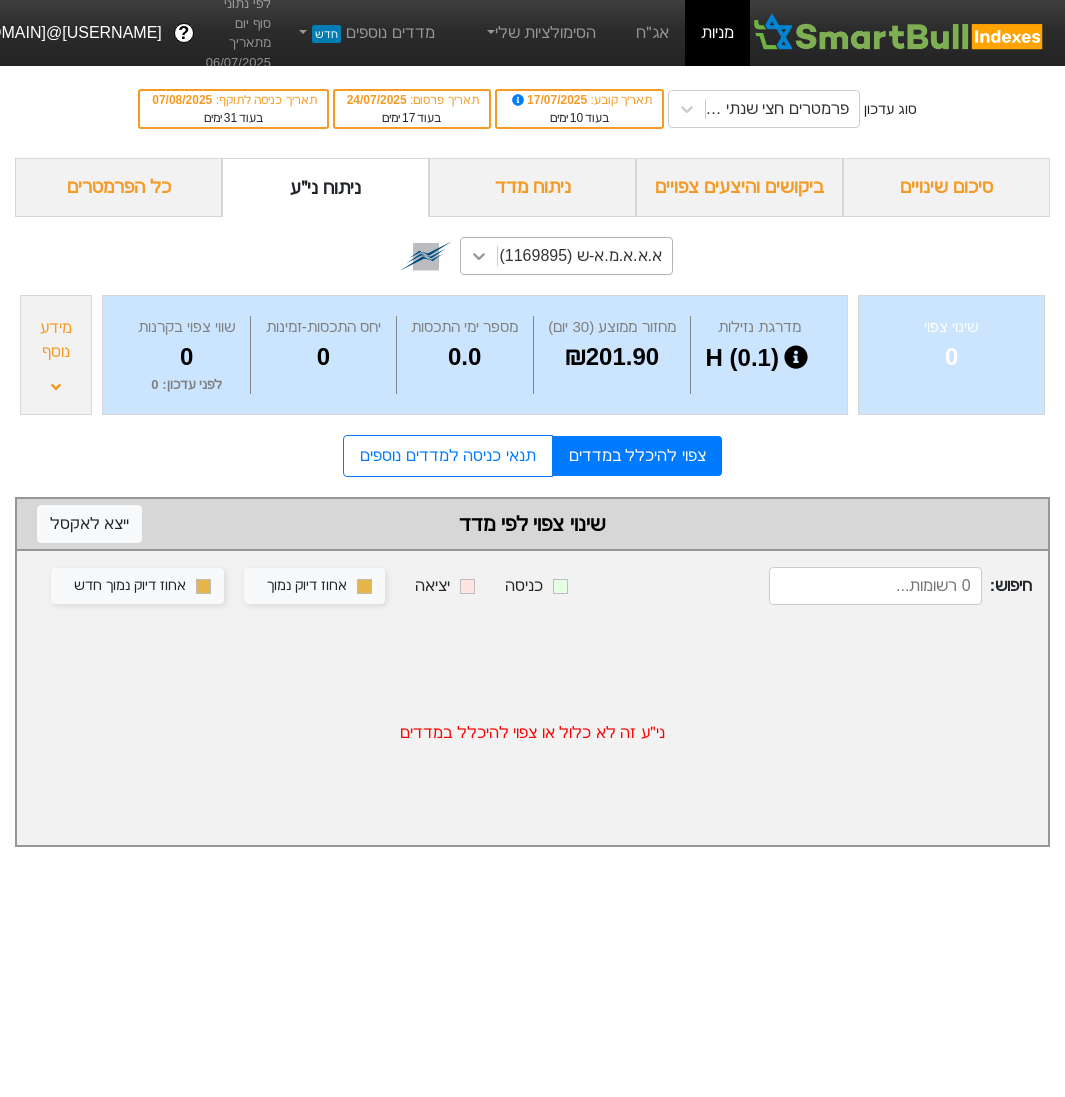 click at bounding box center [479, 256] 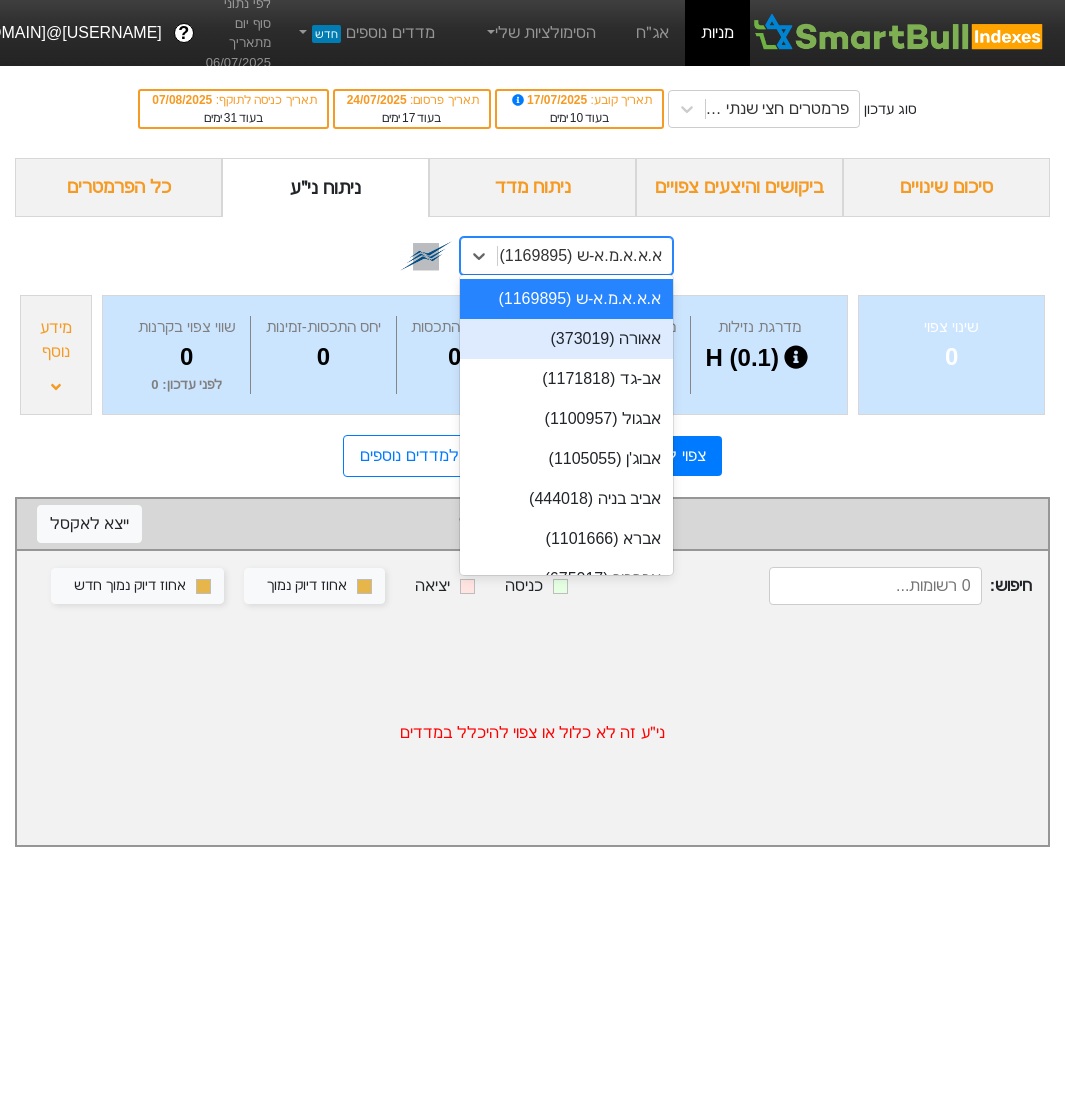 click on "אאורה (373019)" at bounding box center [566, 339] 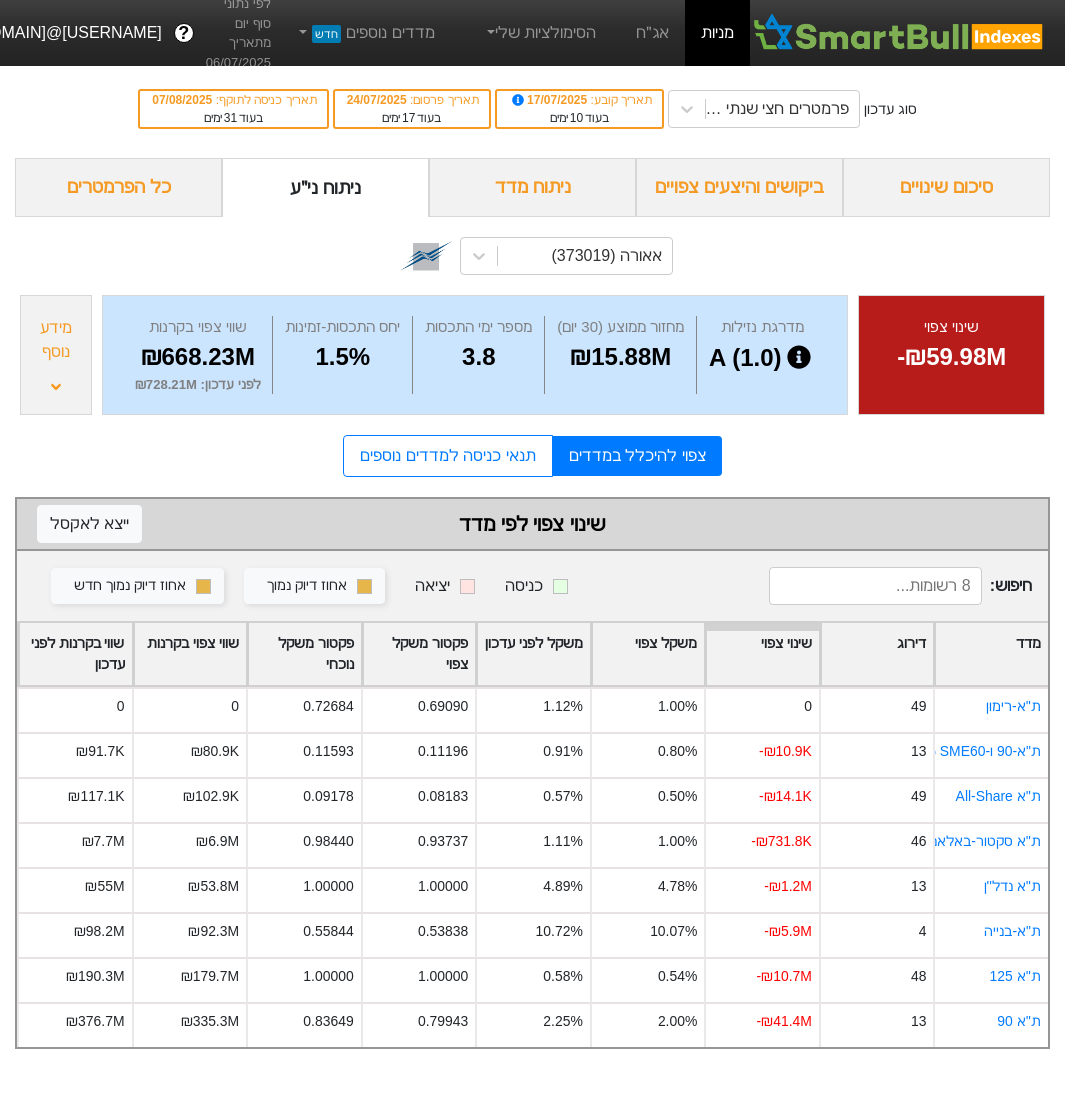 click on "מידע נוסף" at bounding box center (56, 340) 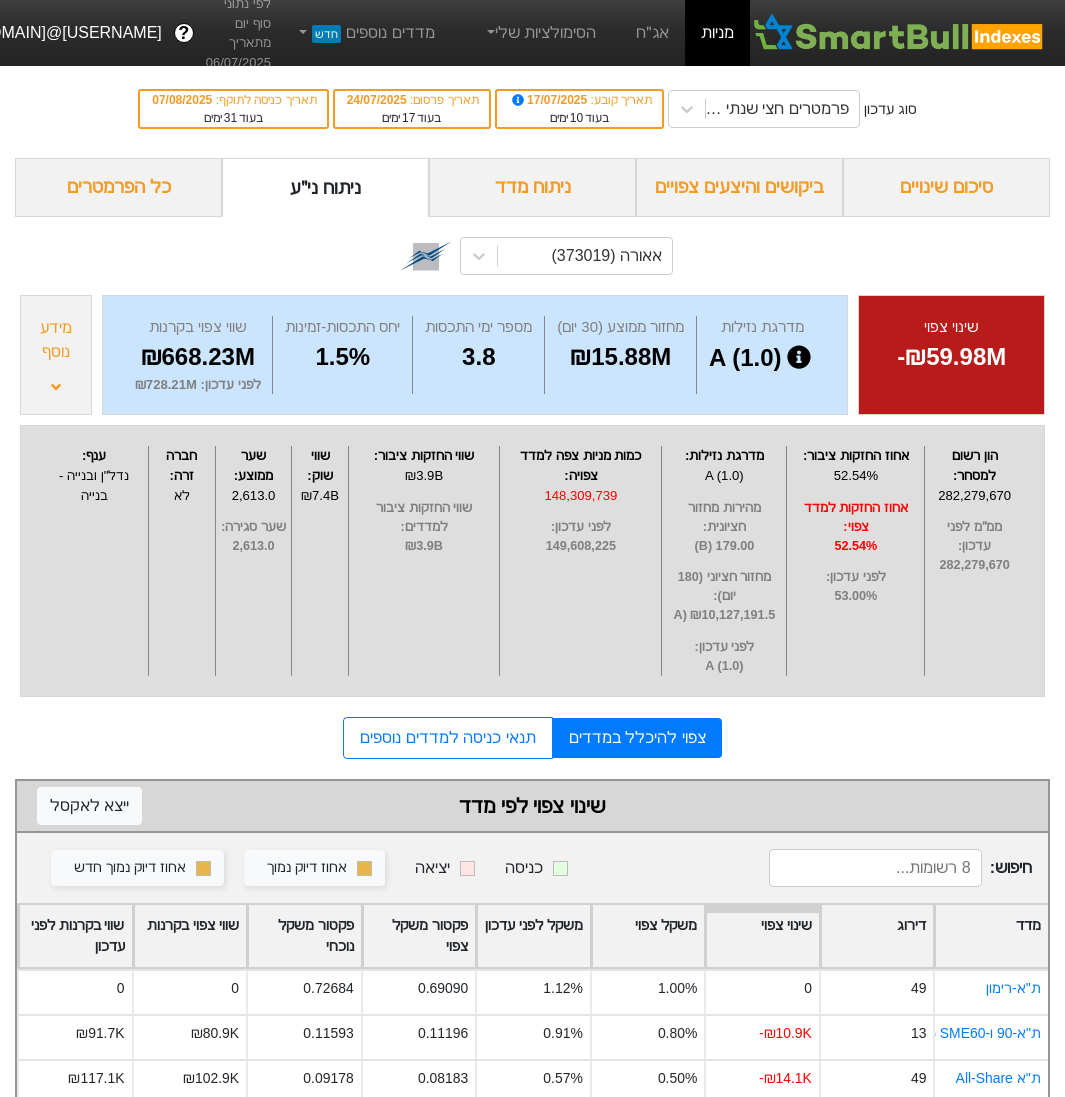 click on "הסימולציות שלי" at bounding box center [540, 33] 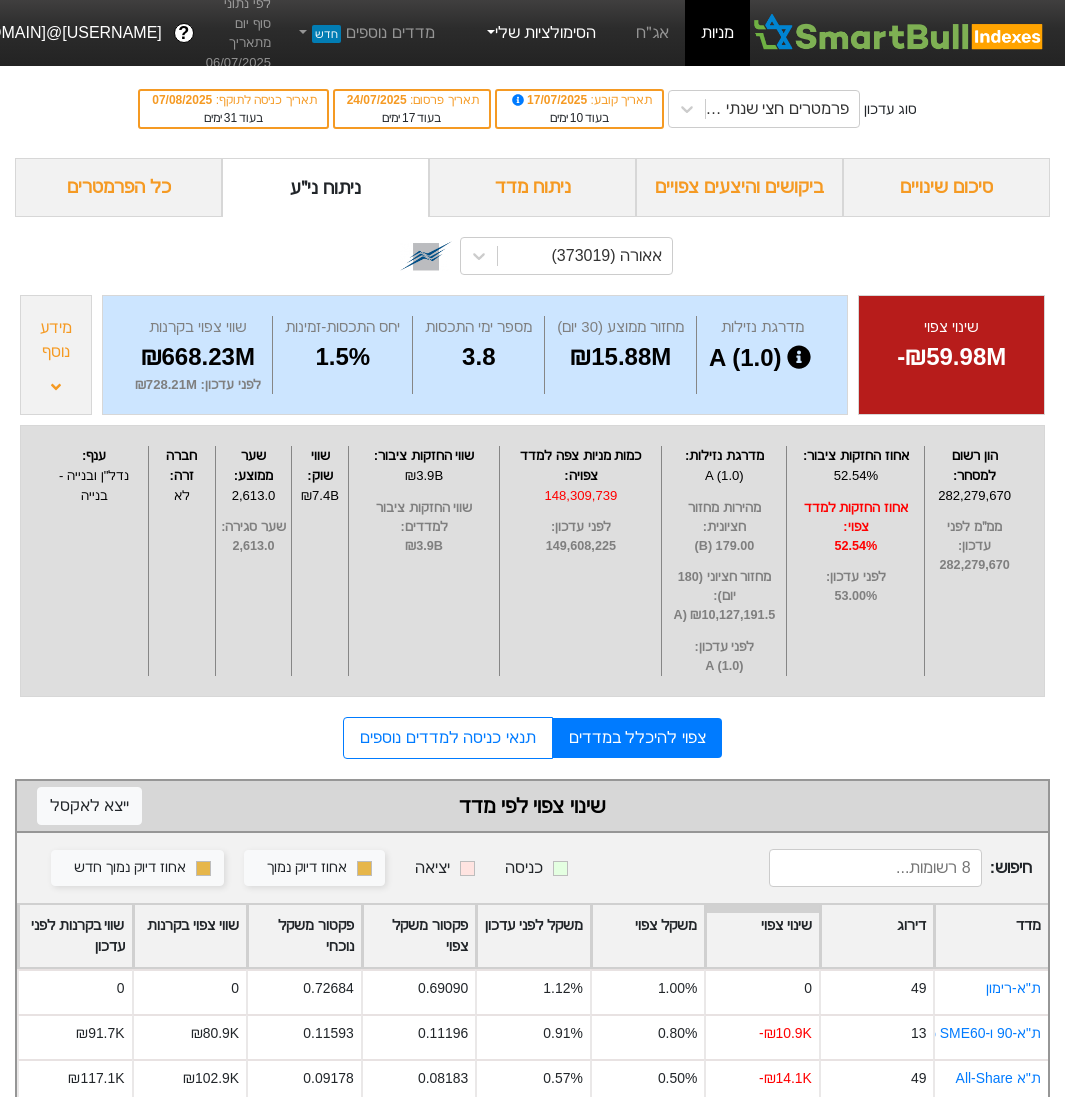 click on "הסימולציות שלי" at bounding box center (540, 33) 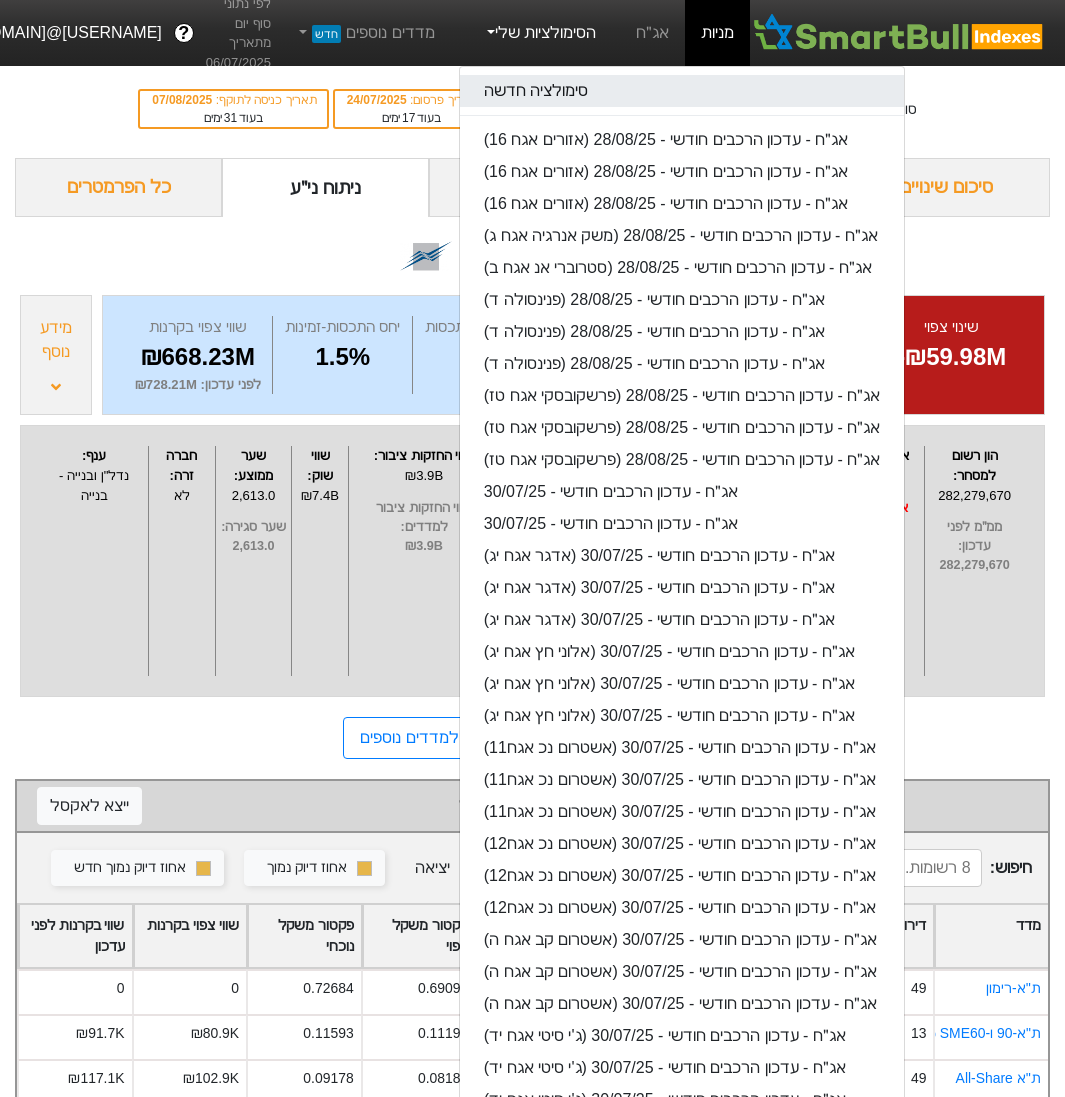 click on "סימולציה חדשה" at bounding box center (682, 91) 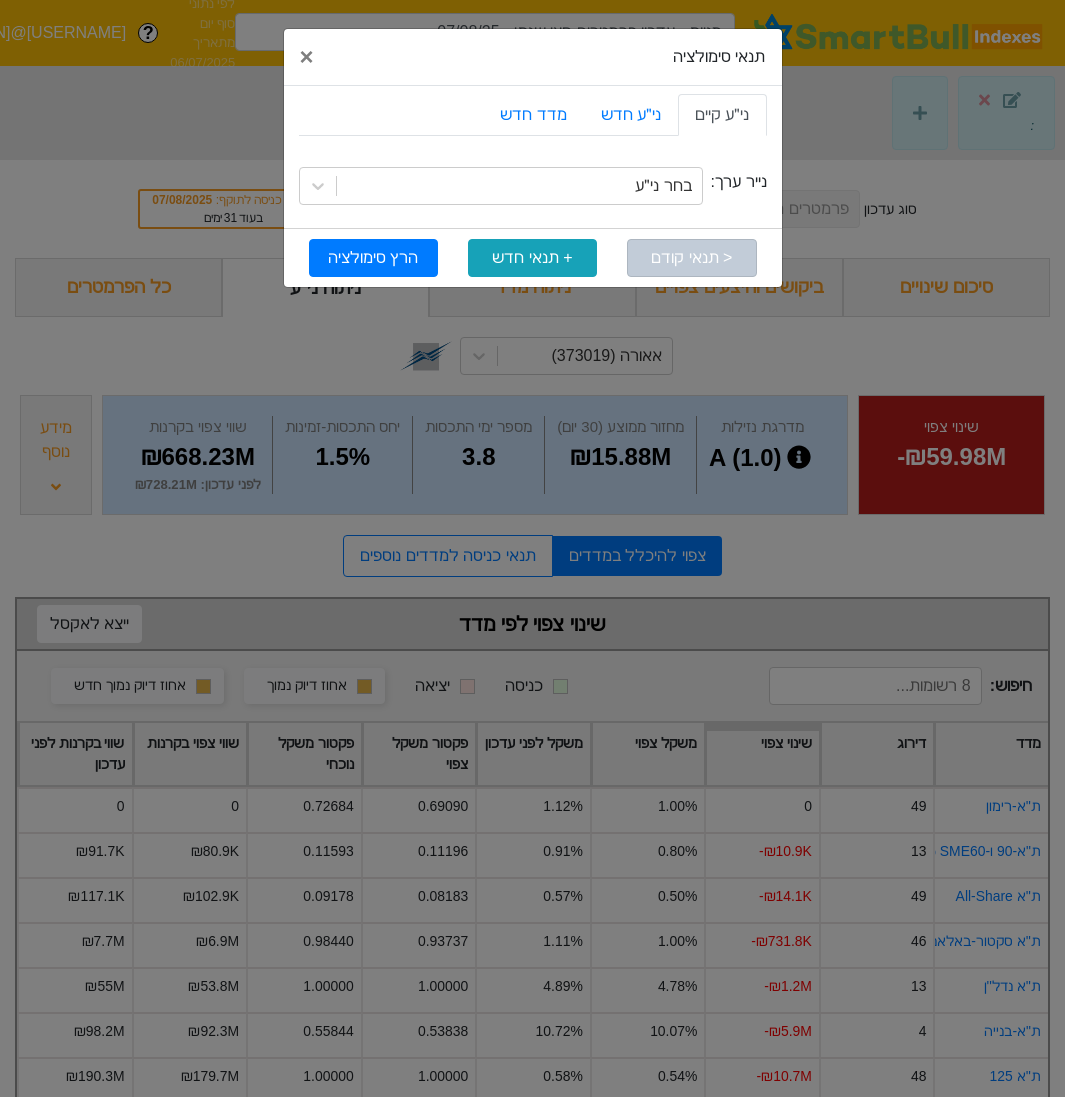 click on "ני״ע קיים ני״ע חדש מדד חדש נייר ערך: בחר ני״ע < תנאי קודם + תנאי חדש הרץ סימולציה" at bounding box center [533, 186] 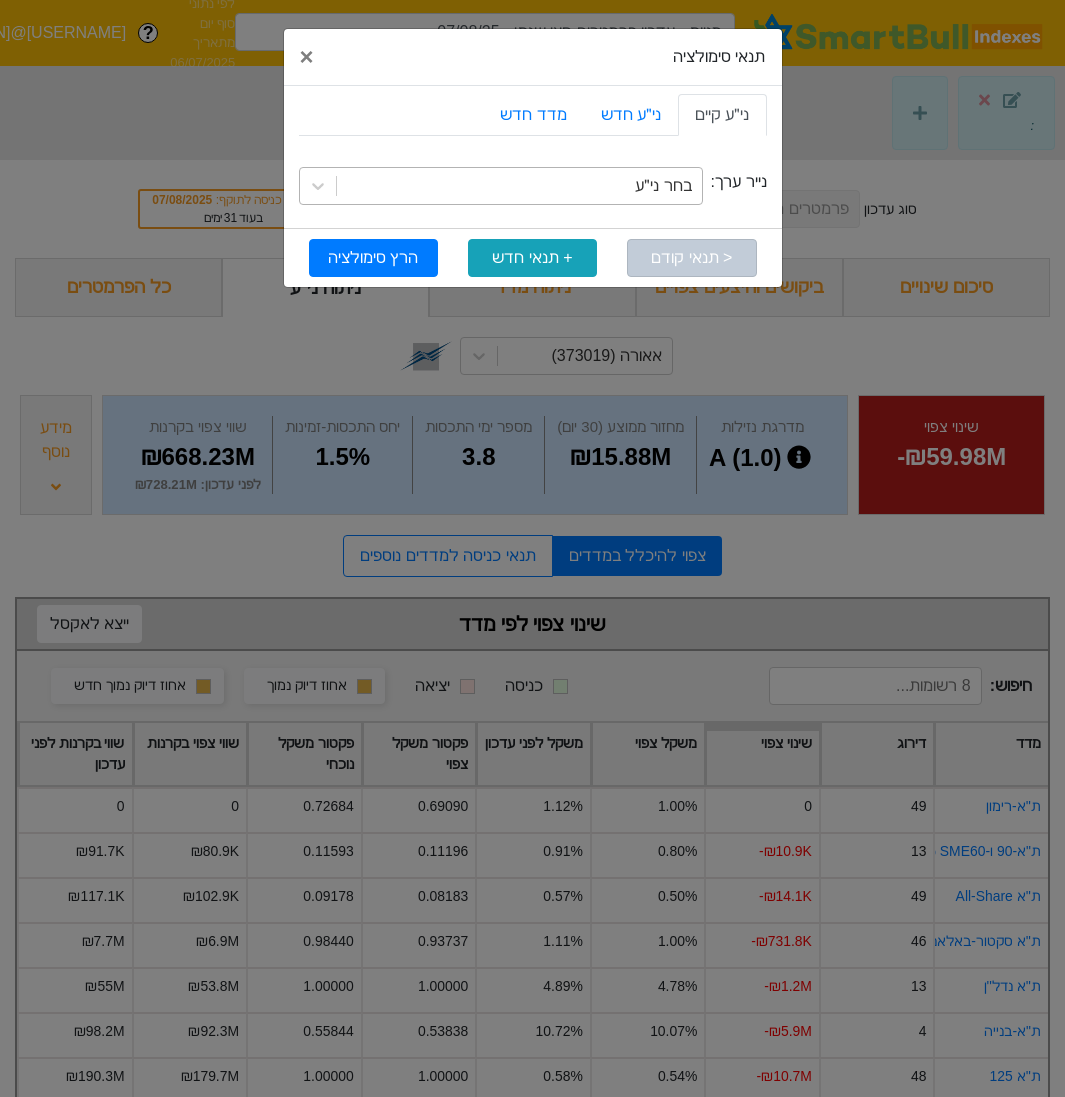 click on "בחר ני״ע" at bounding box center [519, 186] 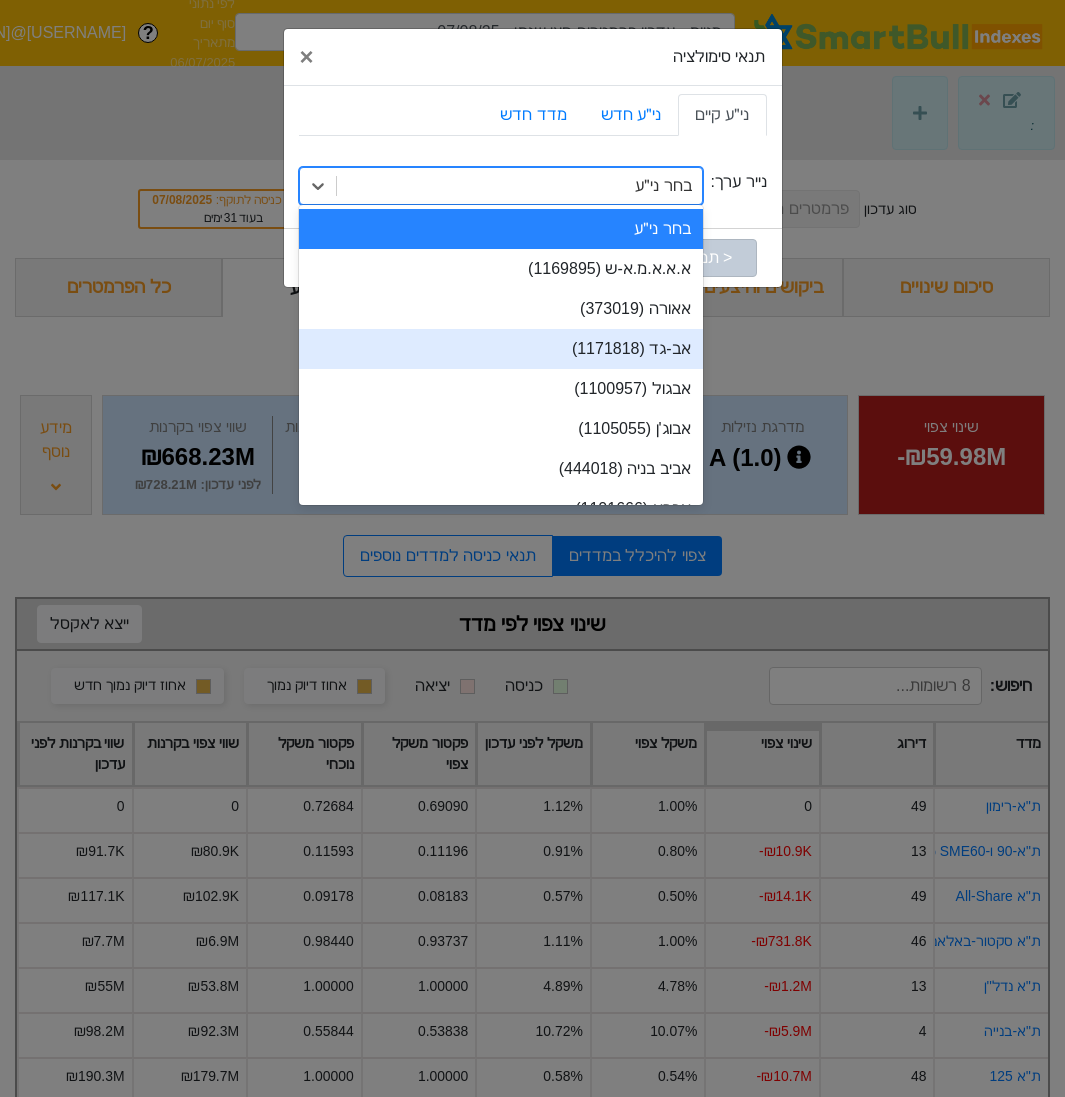 click on "אב-גד (1171818)" at bounding box center (501, 349) 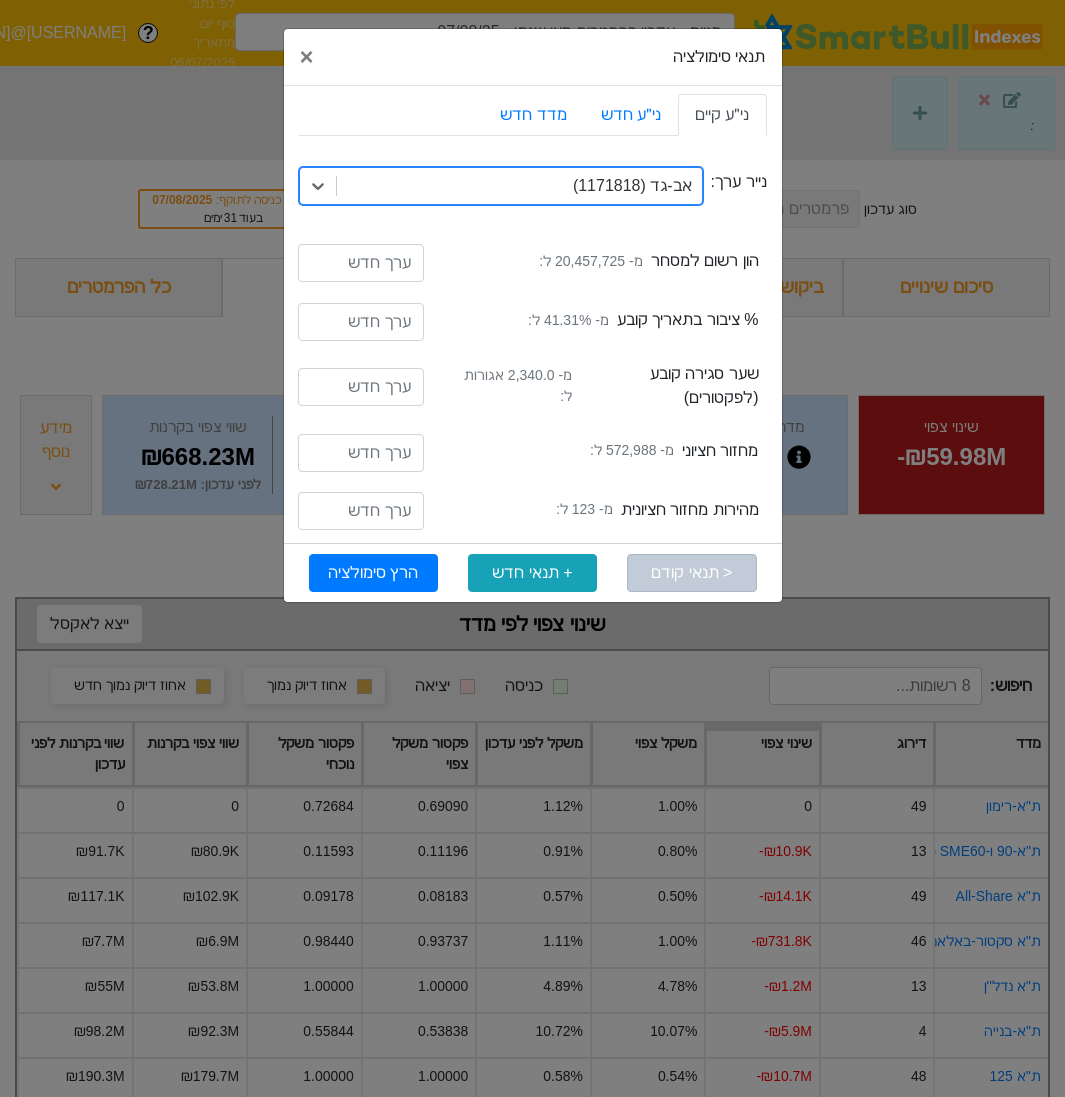 click on "אב-גד (1171818)" at bounding box center (519, 186) 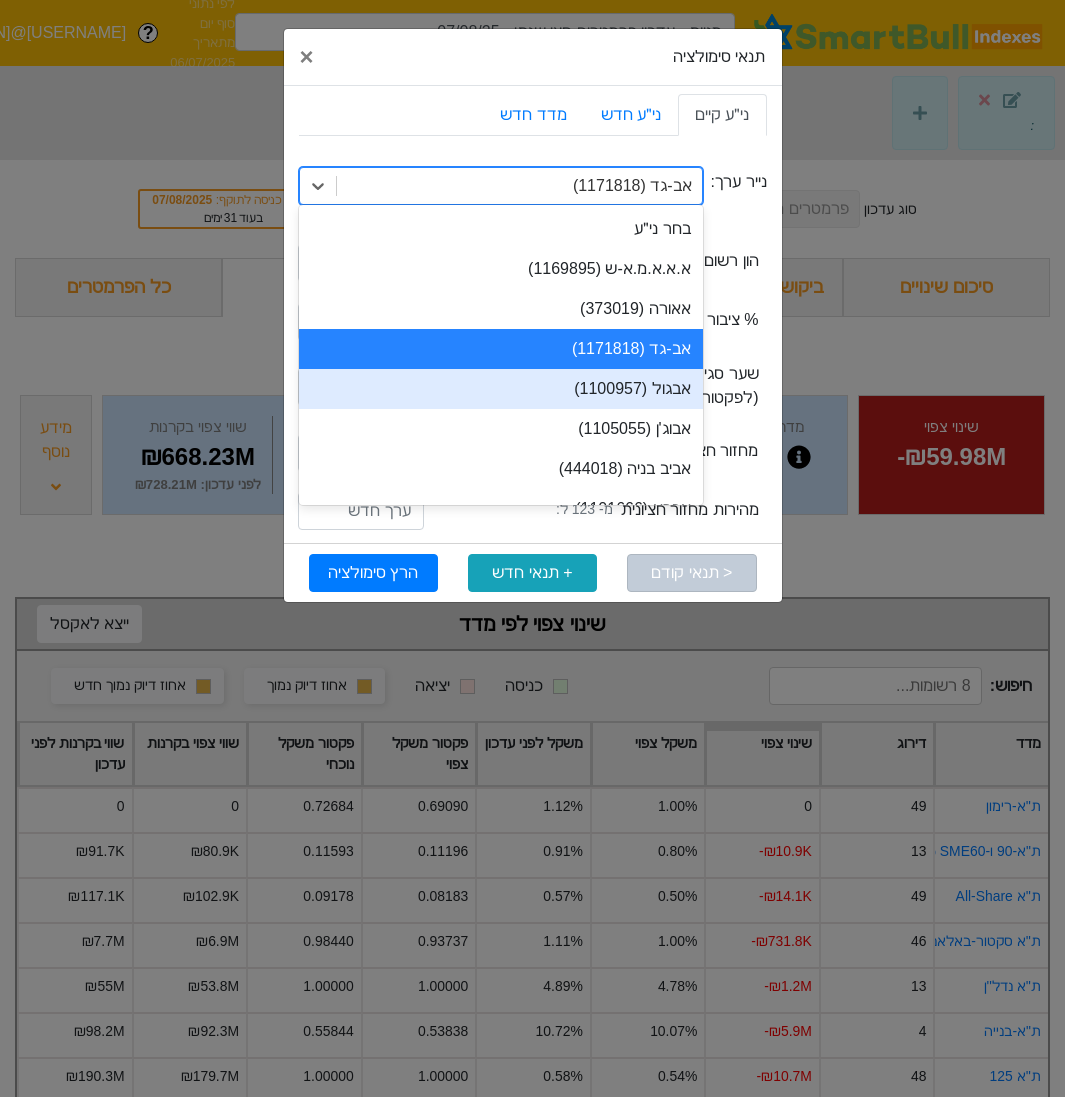 click on "אבגול (1100957)" at bounding box center [501, 389] 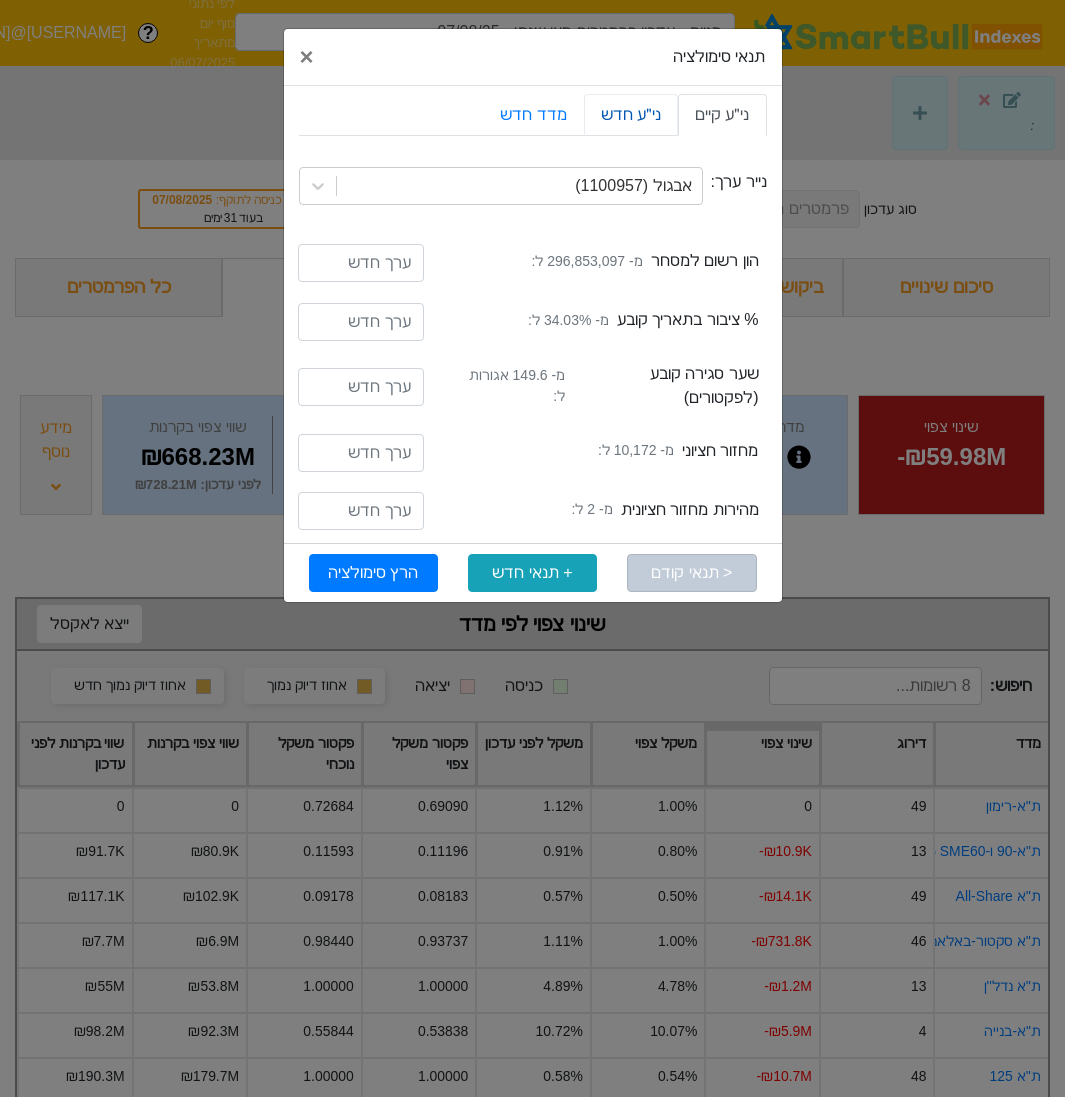 click on "ני״ע חדש" at bounding box center (631, 115) 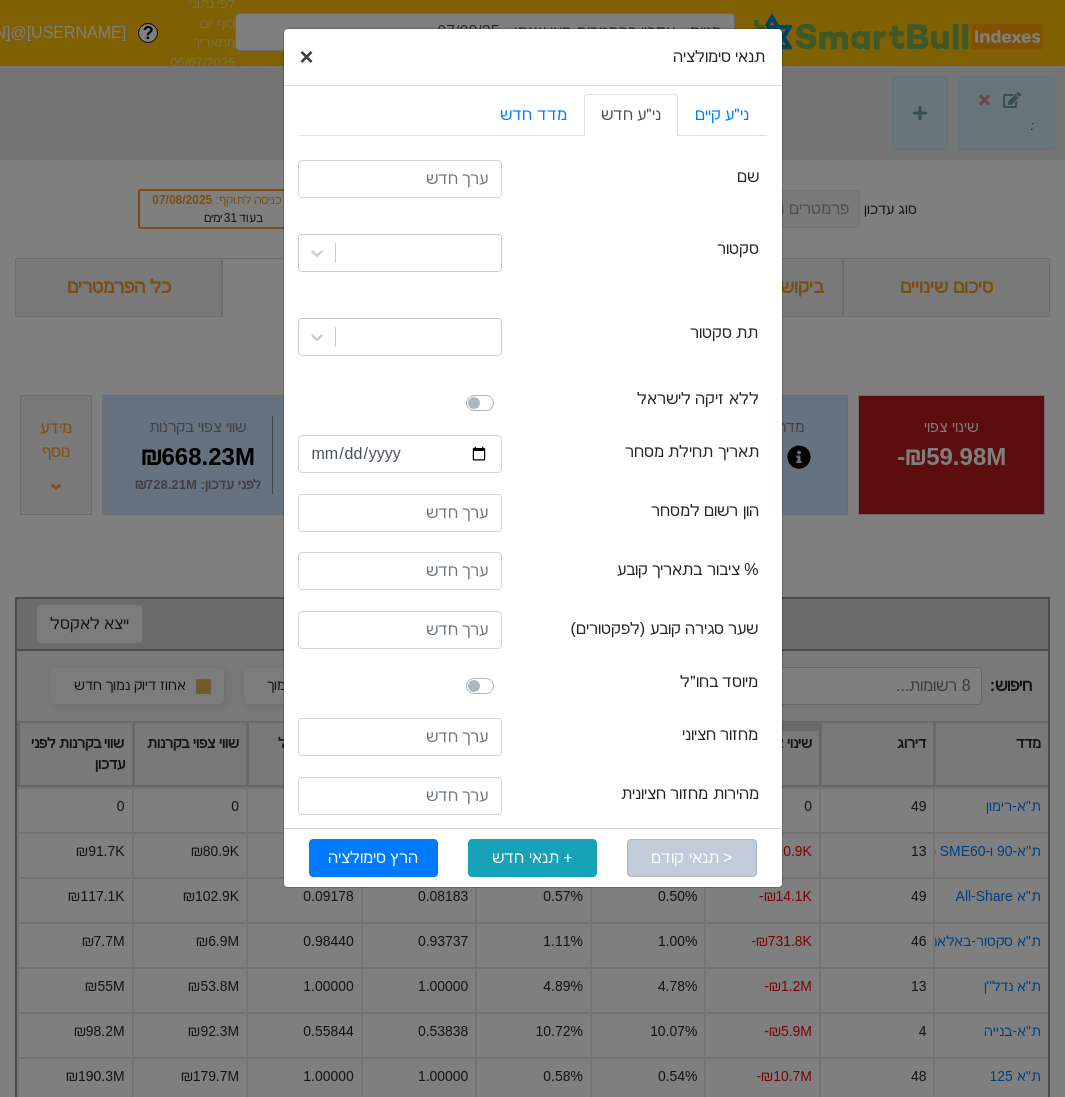 click on "×" at bounding box center (307, 56) 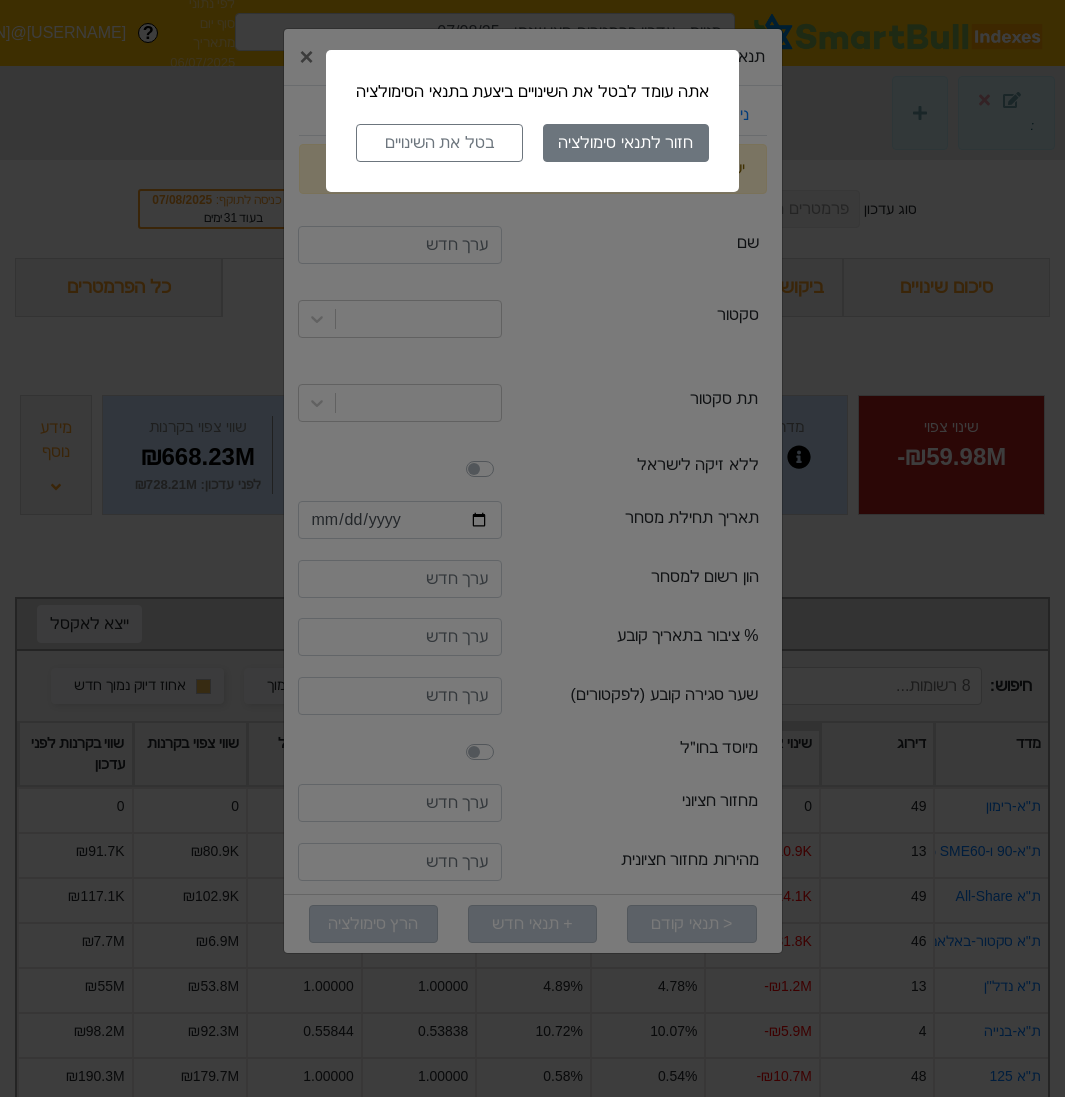 click on "חזור לתנאי סימולציה בטל את השינויים" at bounding box center (532, 143) 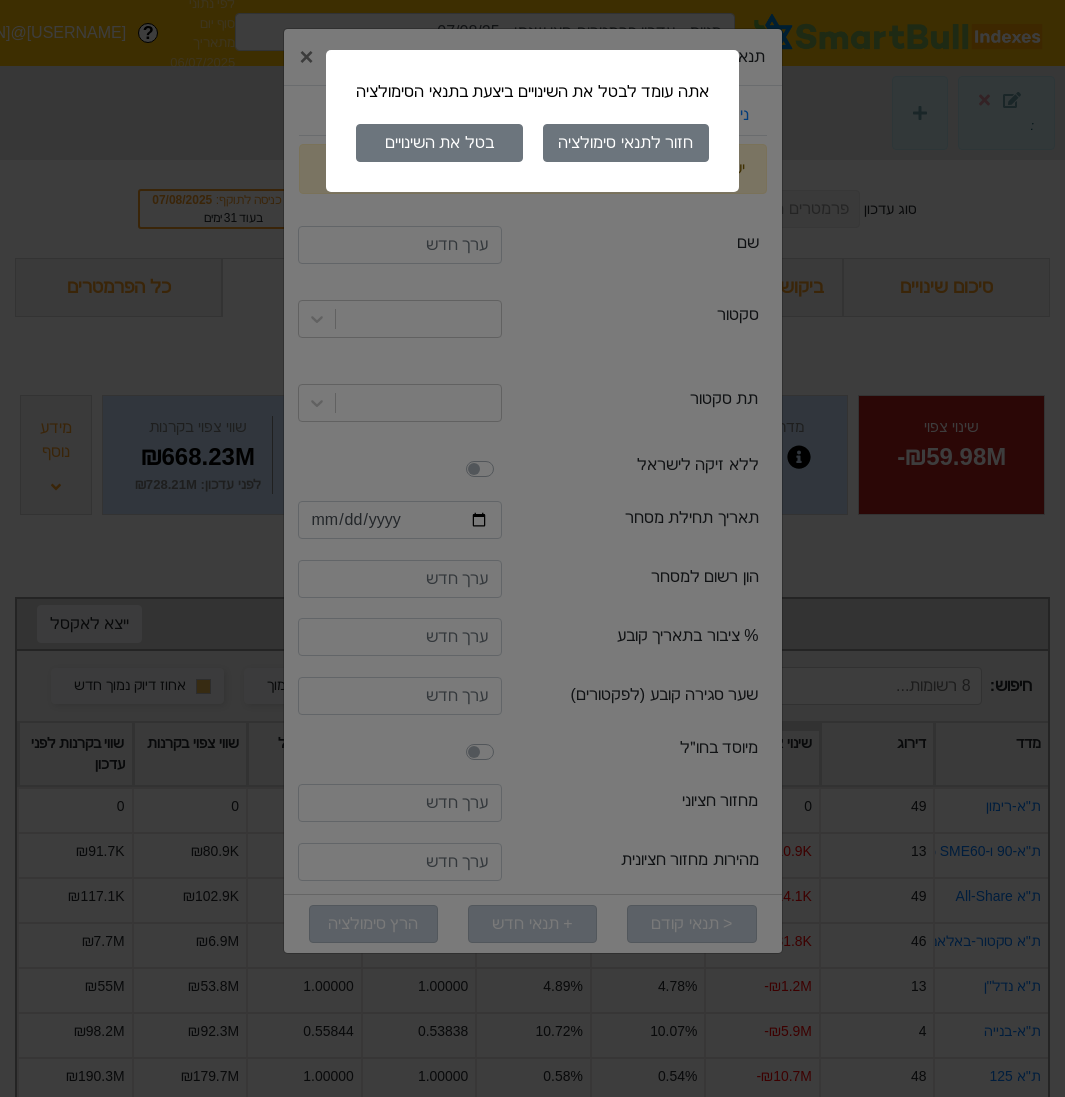 click on "בטל את השינויים" at bounding box center (439, 143) 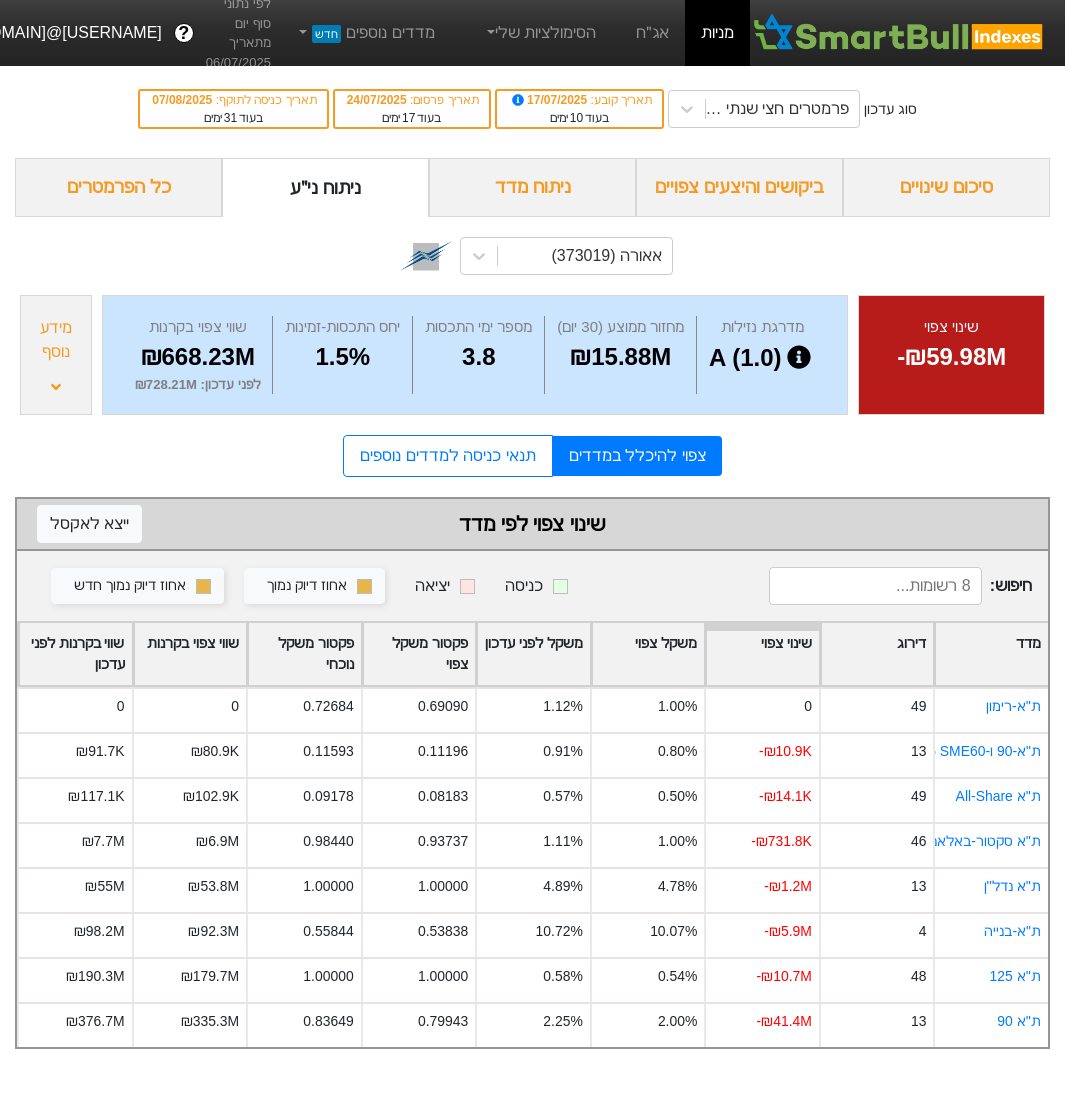 click on "מידע נוסף" at bounding box center (56, 355) 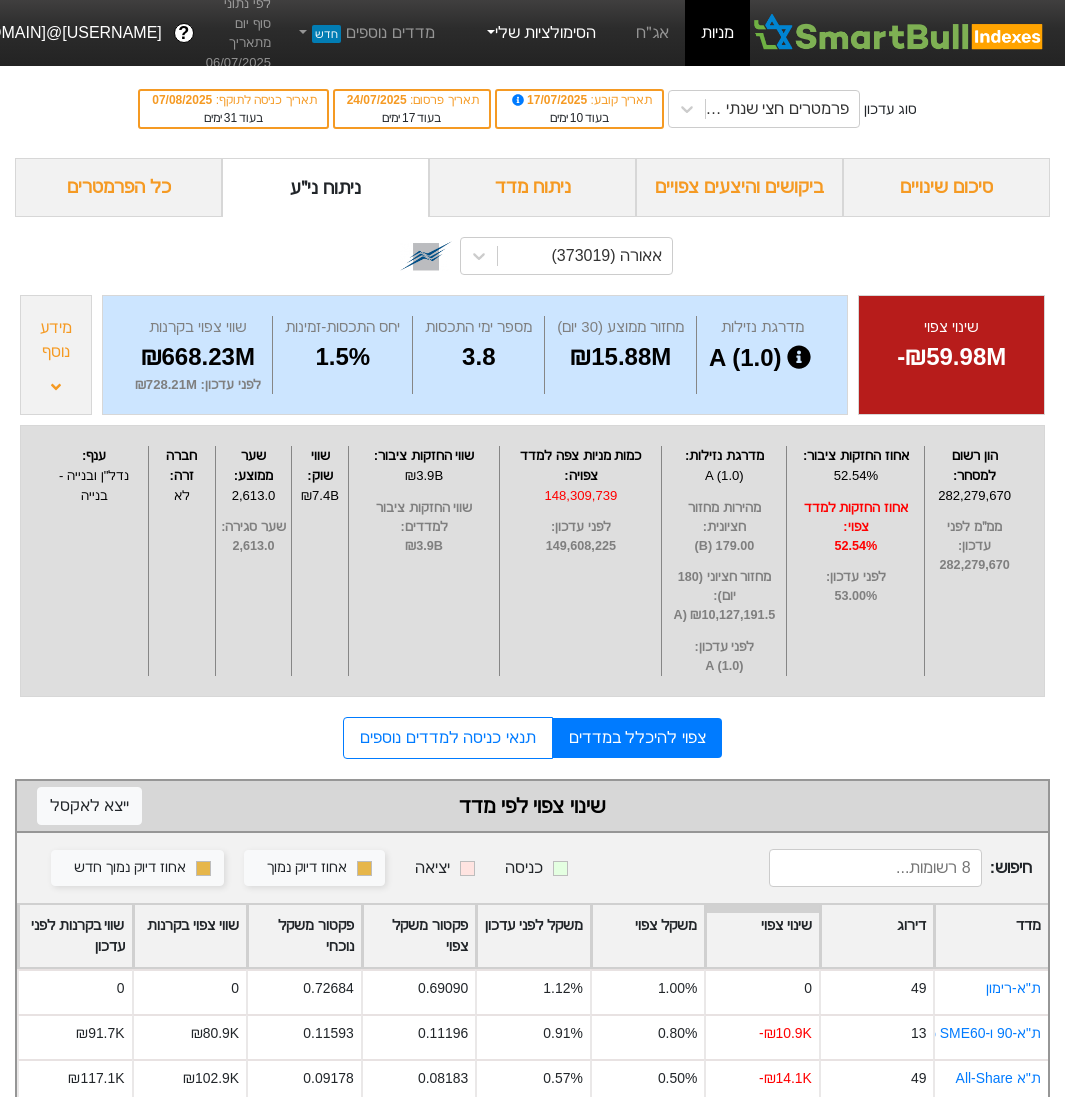 click on "הסימולציות שלי" at bounding box center (540, 33) 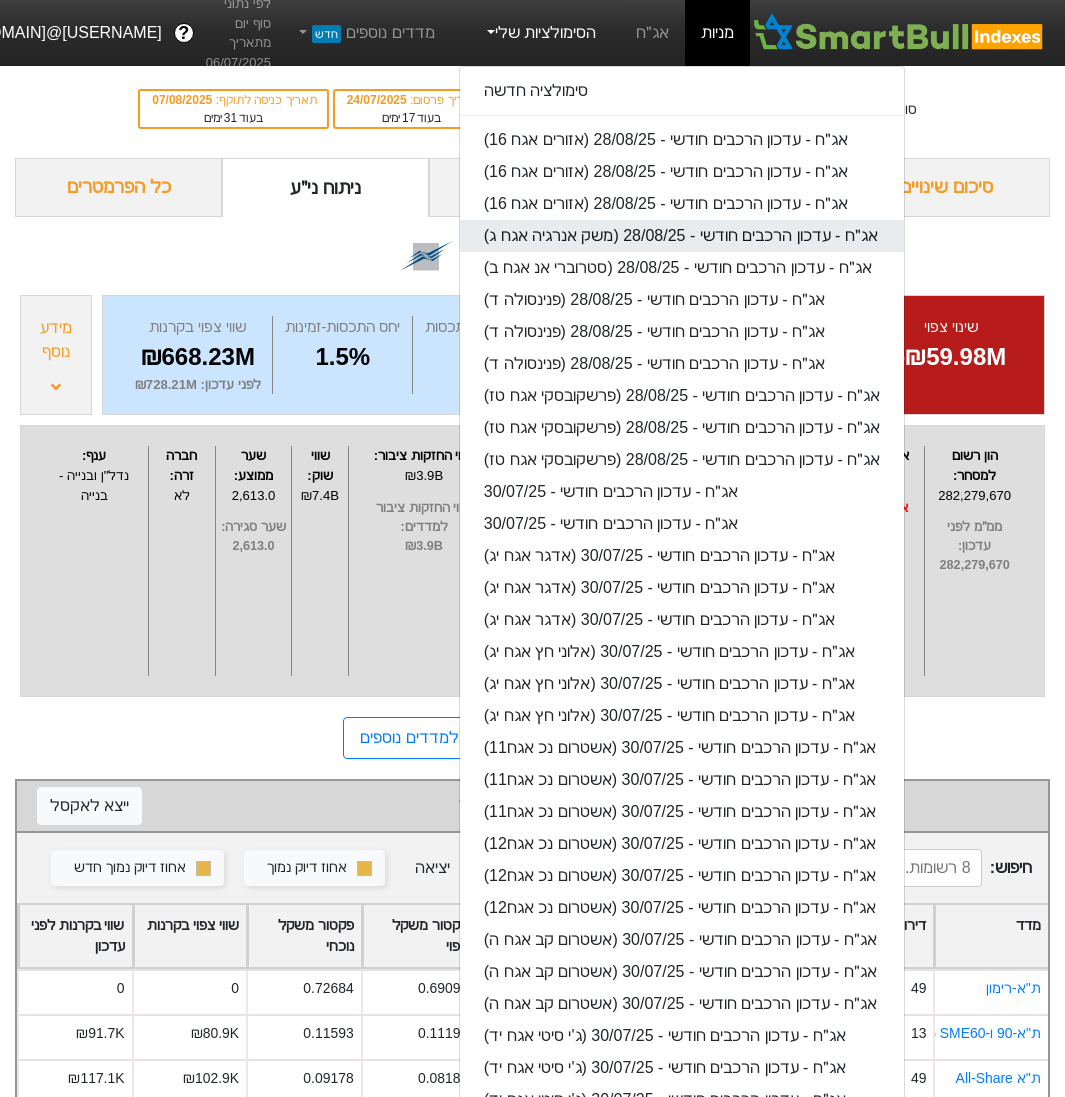 click on "אג״ח - עדכון הרכבים חודשי - 28/08/25 (משק אנרגיה אגח ג)" at bounding box center (682, 236) 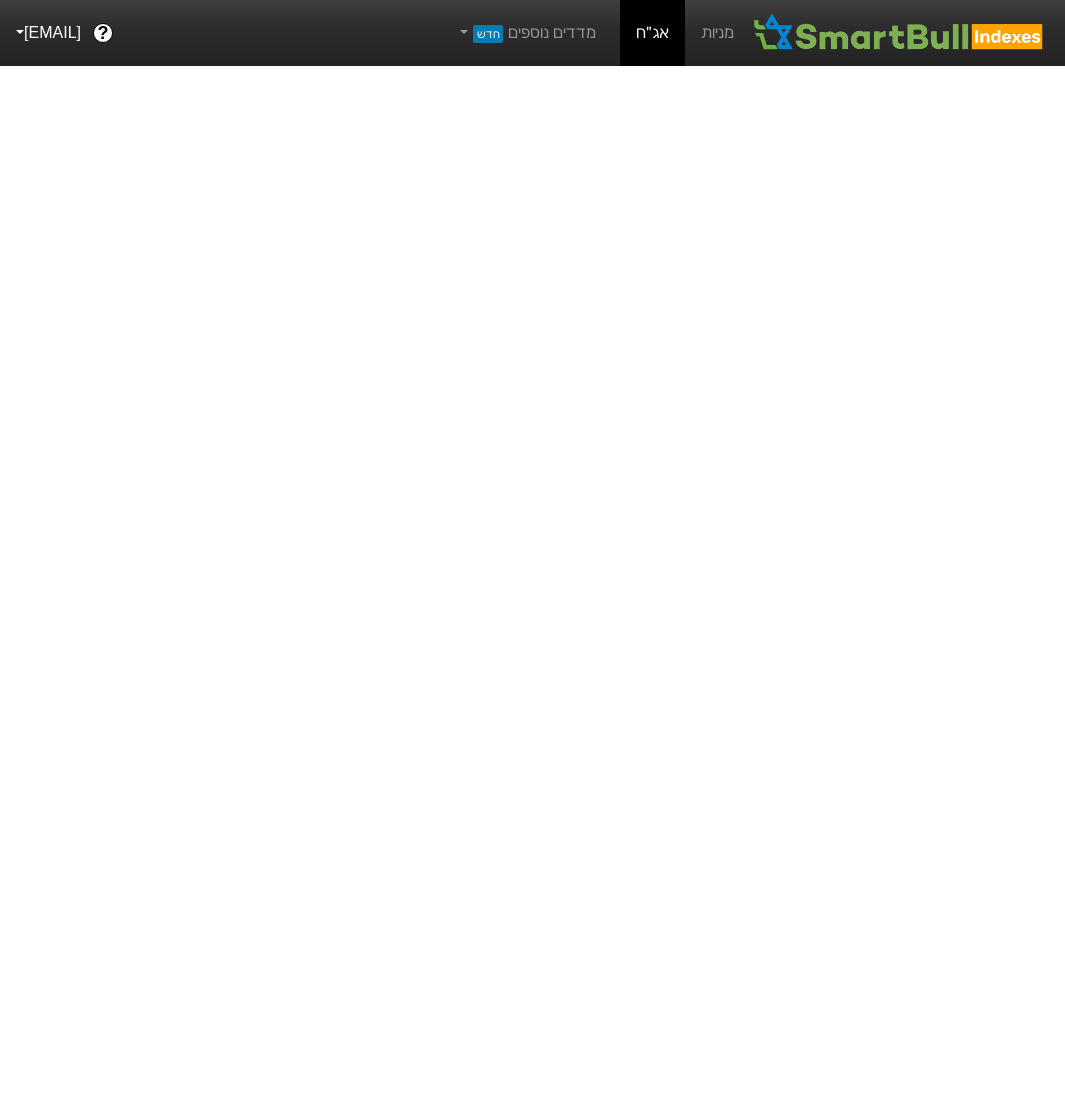 scroll, scrollTop: 0, scrollLeft: 0, axis: both 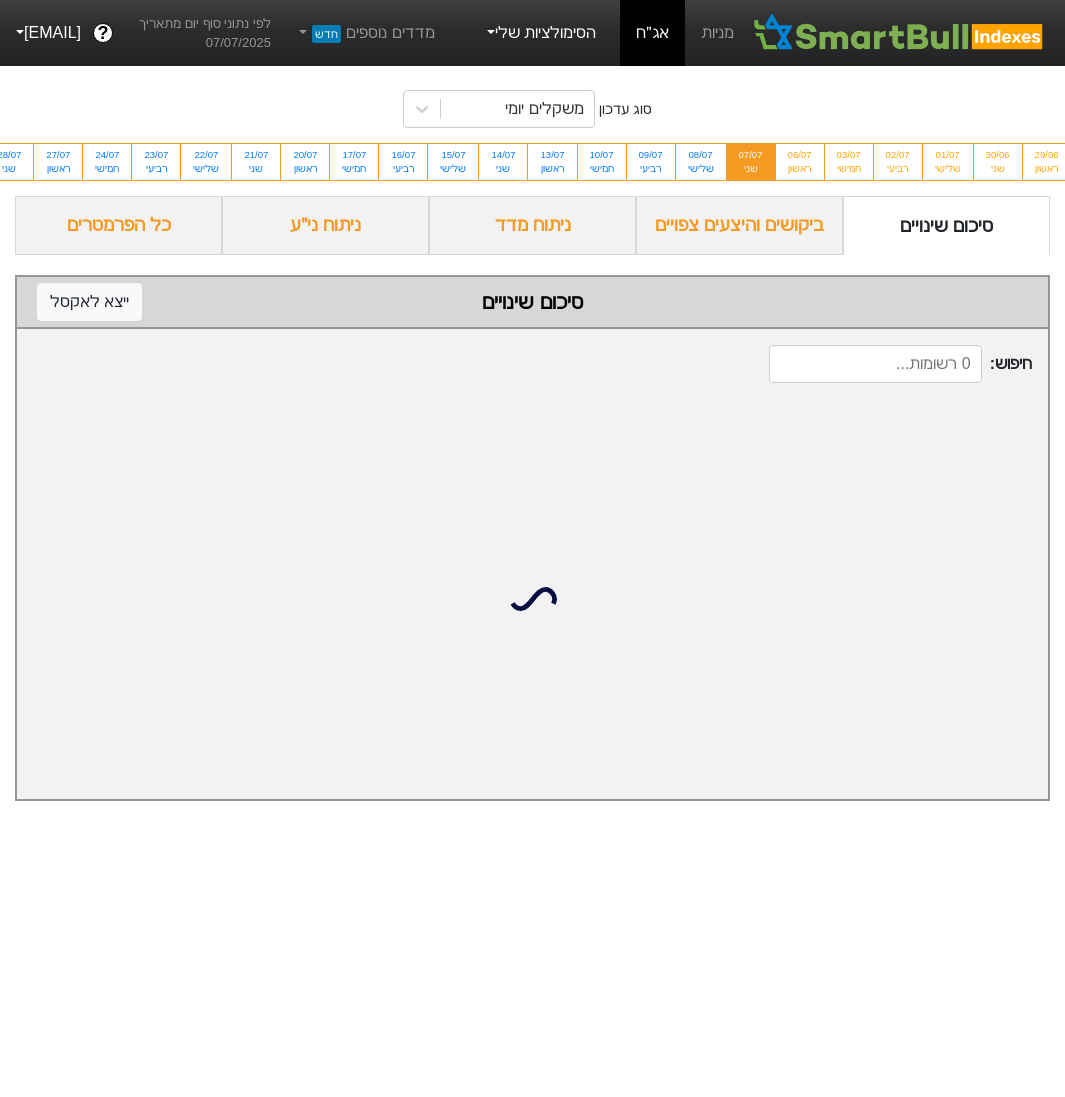 click on "הסימולציות שלי" at bounding box center (540, 33) 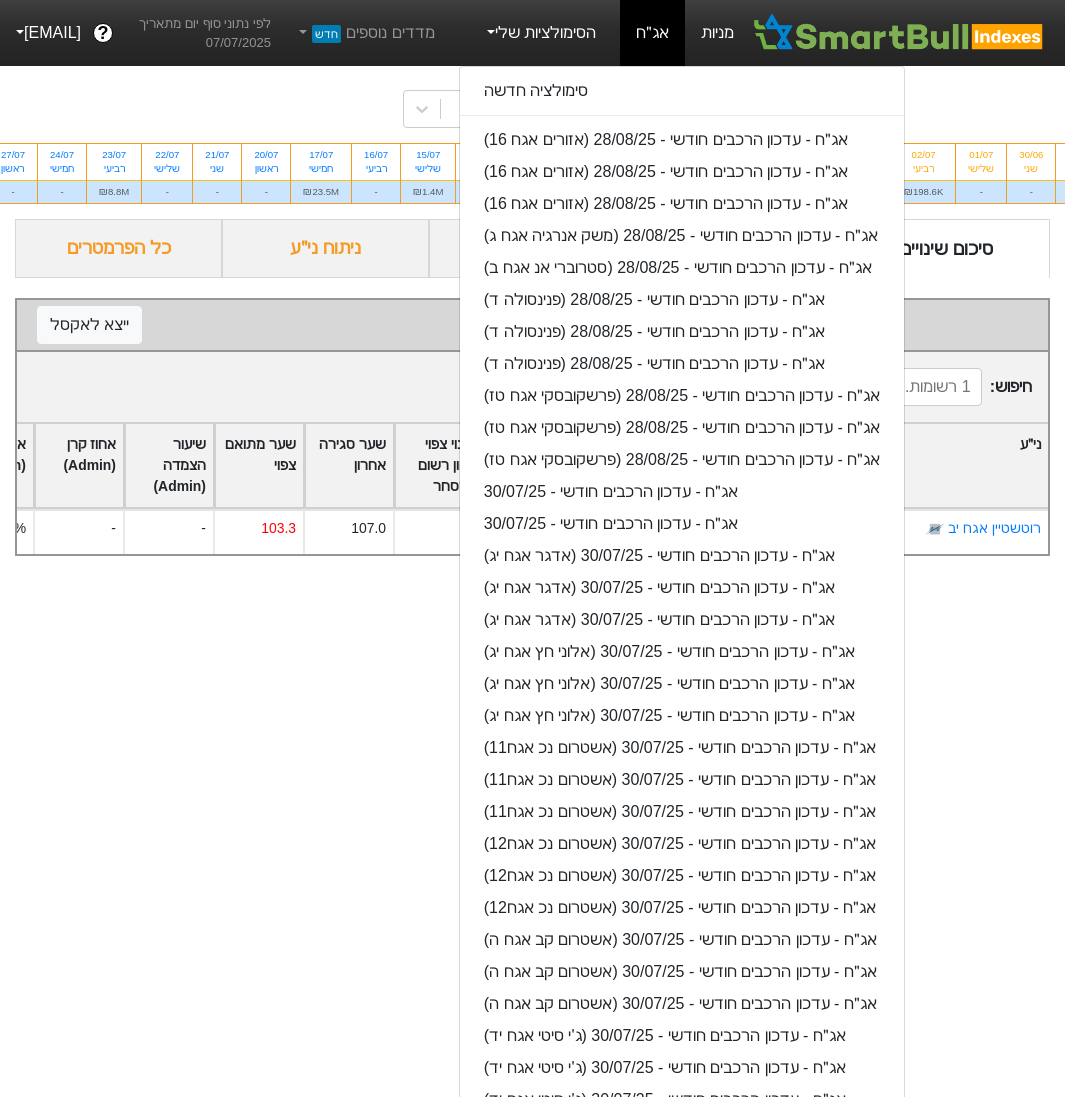 click on "מניות" at bounding box center [717, 33] 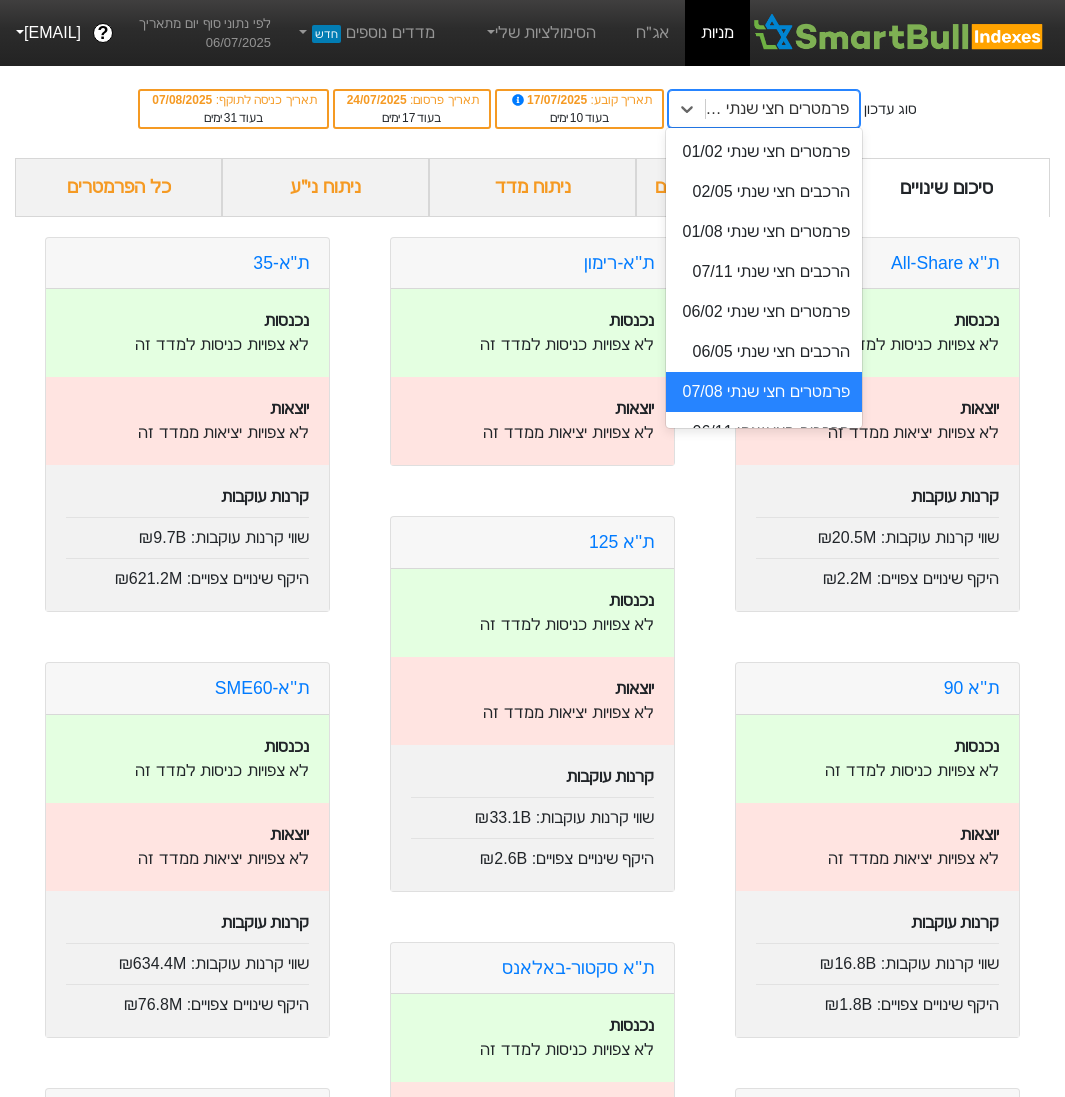 click on "פרמטרים חצי שנתי 07/08" at bounding box center [776, 109] 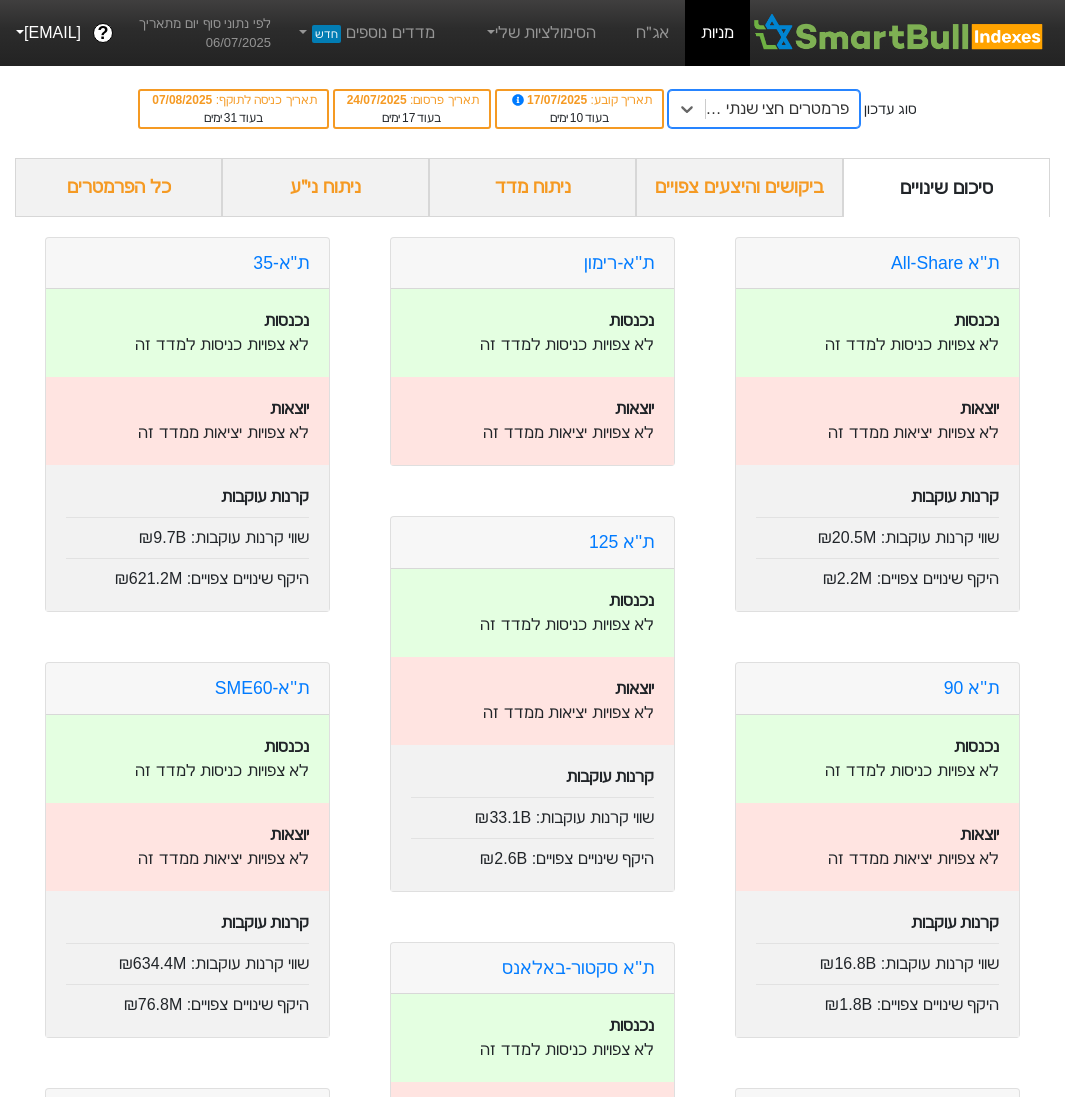 click on "פרמטרים חצי שנתי 07/08" at bounding box center [776, 109] 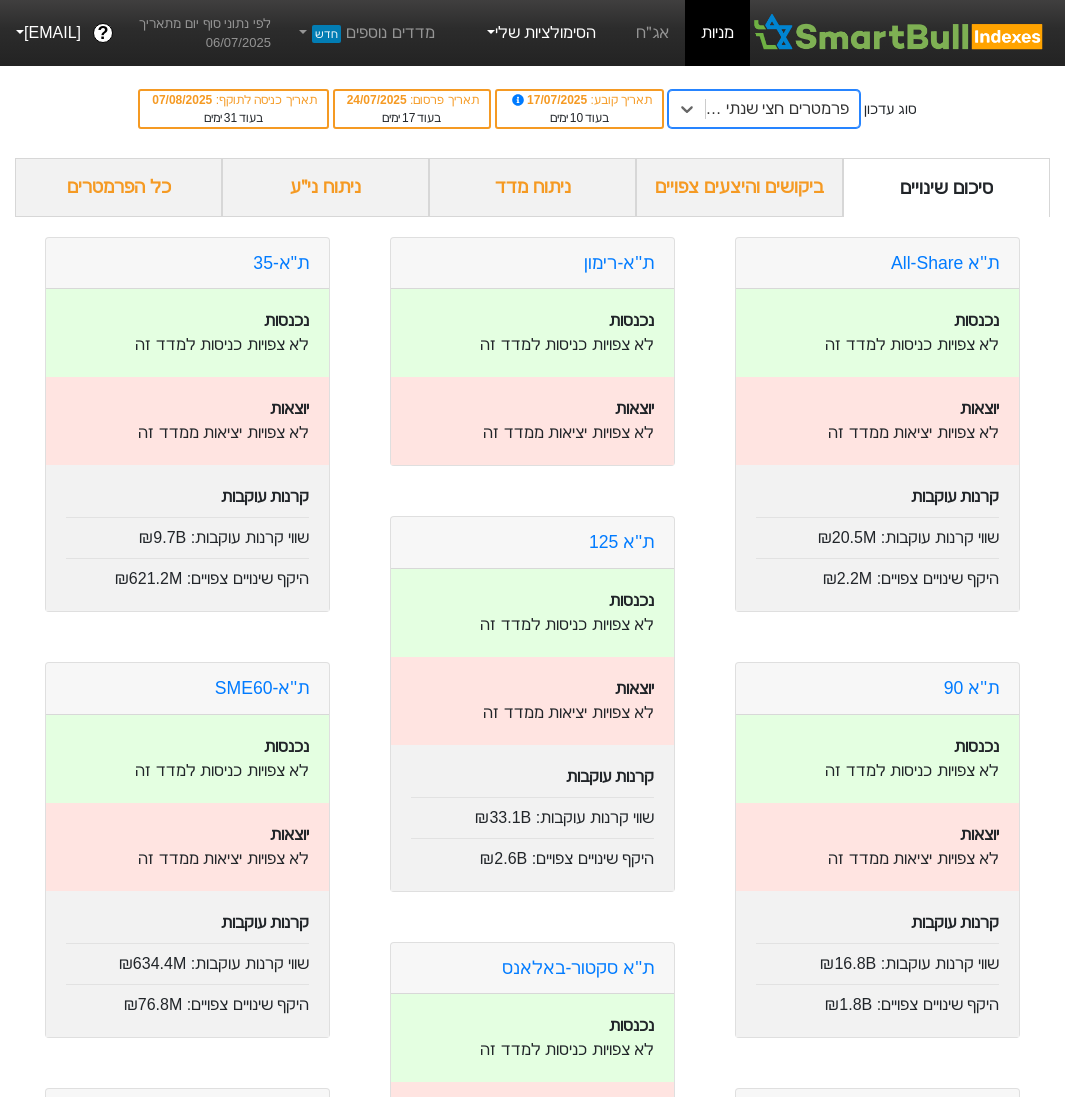click on "הסימולציות שלי" at bounding box center (540, 33) 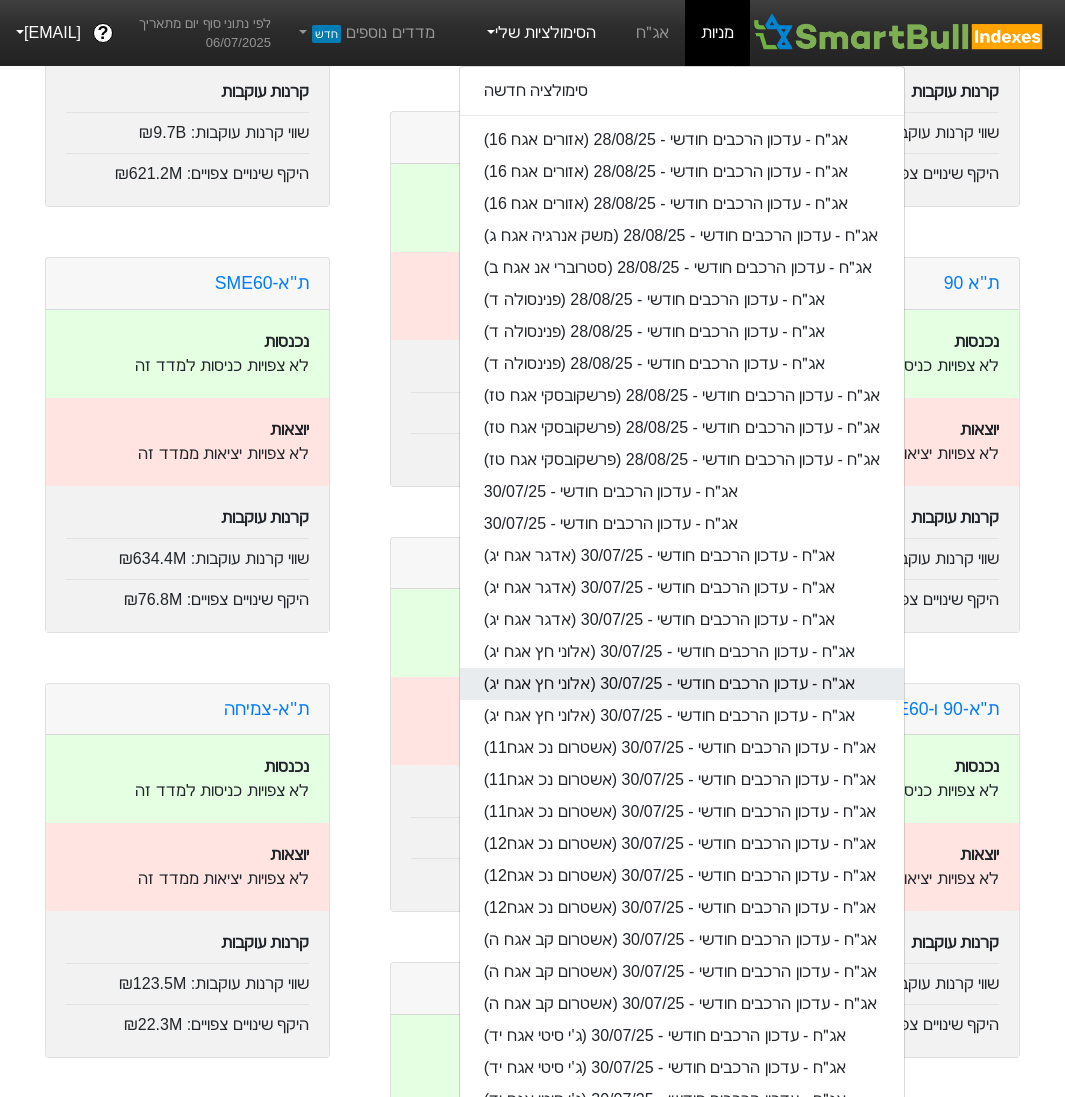 scroll, scrollTop: 406, scrollLeft: 0, axis: vertical 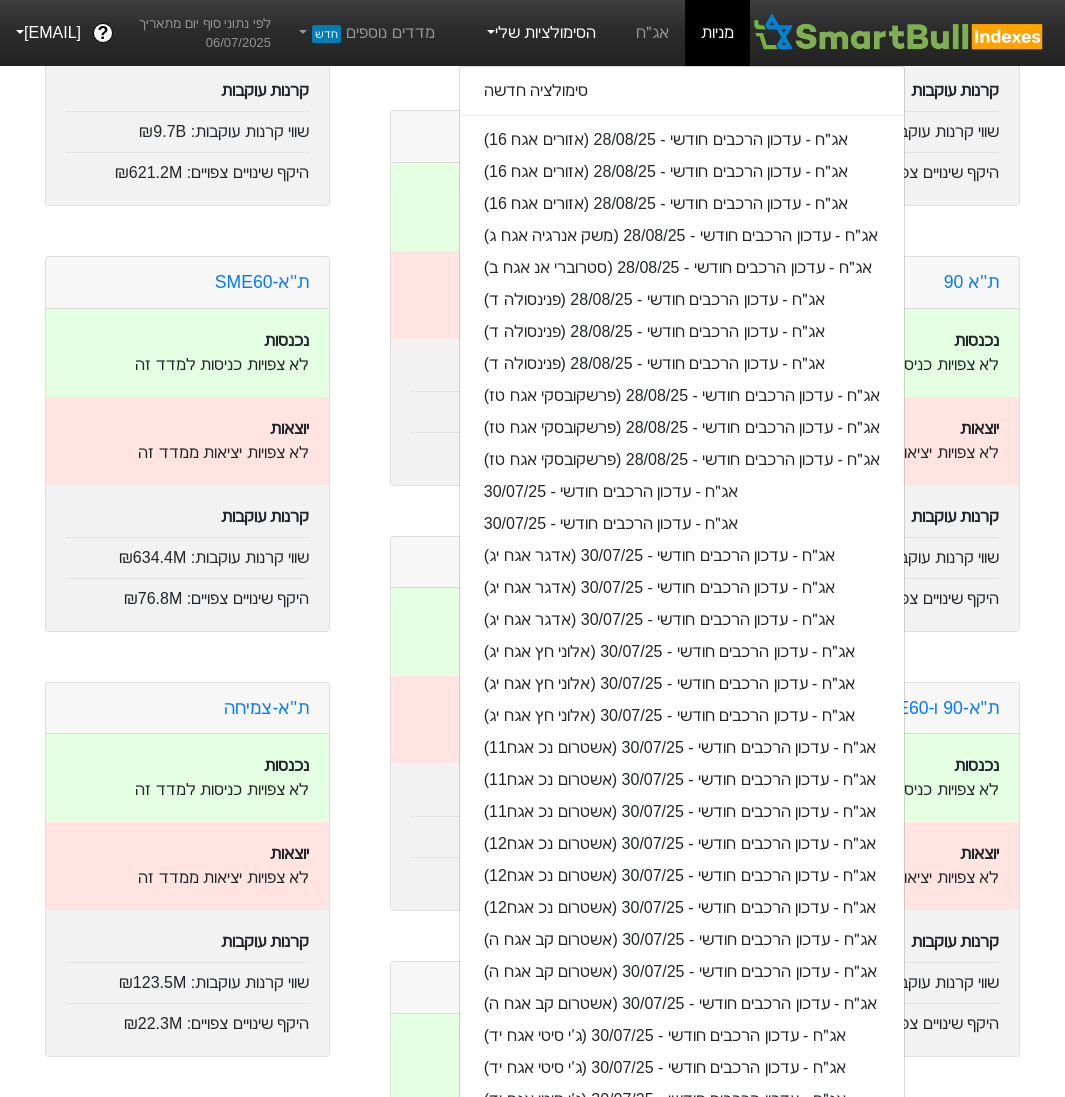 click on "ת''א-רימון נכנסות לא צפויות כניסות למדד זה   יוצאות לא צפויות יציאות ממדד זה   ת''א 125 נכנסות לא צפויות כניסות למדד זה   יוצאות לא צפויות יציאות ממדד זה   קרנות עוקבות שווי קרנות עוקבות :   [CURRENCY][PRICE]B היקף שינויים צפויים :   [CURRENCY][PRICE]B ת''א סקטור-באלאנס נכנסות לא צפויות כניסות למדד זה   יוצאות לא צפויות יציאות ממדד זה   קרנות עוקבות שווי קרנות עוקבות :   [CURRENCY][PRICE]M היקף שינויים צפויים :   [CURRENCY][PRICE]M ת''א-טכנולוגיה נכנסות לא צפויות כניסות למדד זה   יוצאות לא צפויות יציאות ממדד זה   קרנות עוקבות שווי קרנות עוקבות :   [CURRENCY][PRICE]M היקף שינויים צפויים :   [CURRENCY][PRICE]M ת''א פיננסים נכנסות לא צפויות כניסות למדד זה   יוצאות   :" at bounding box center [532, 1812] 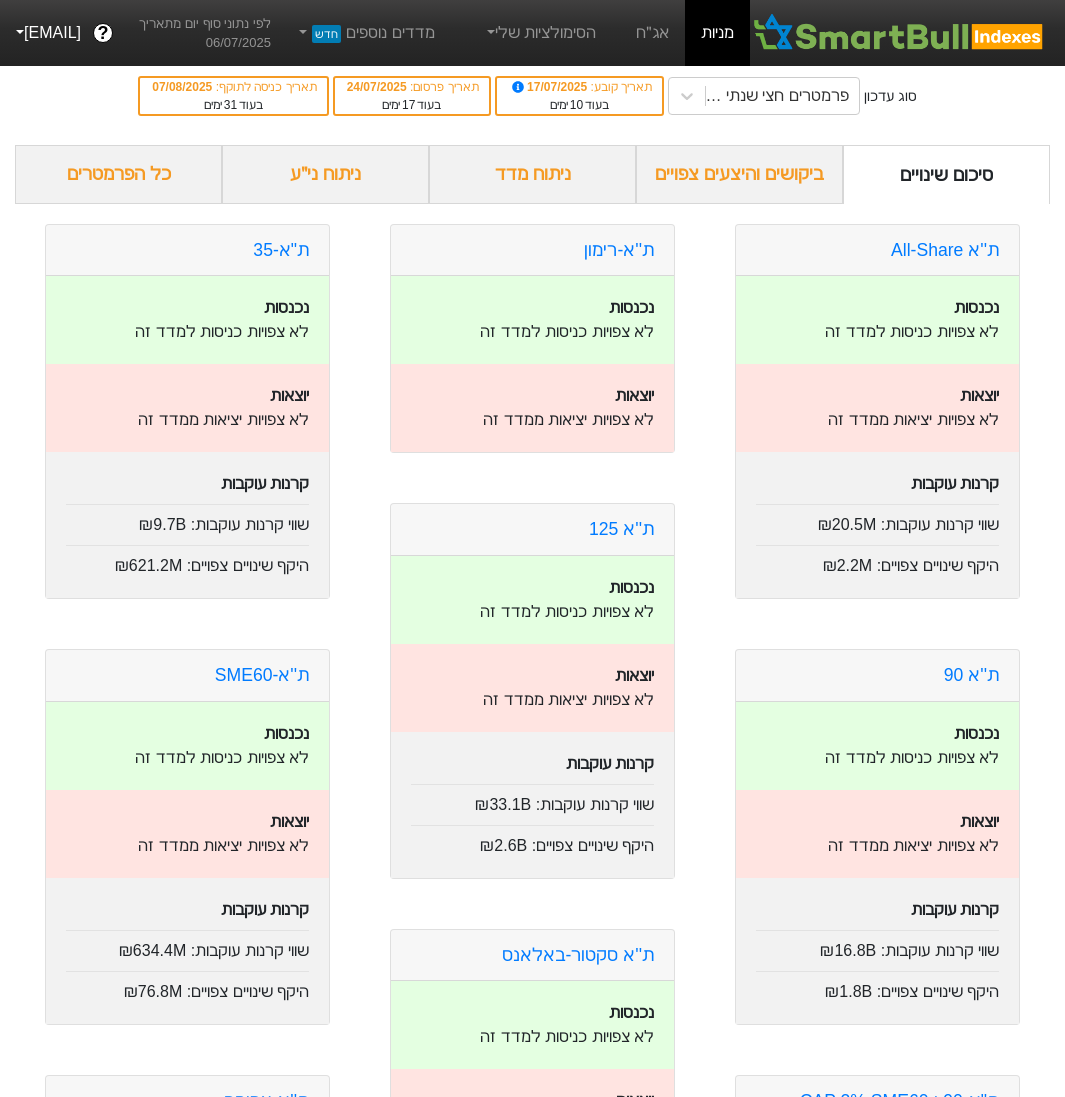 scroll, scrollTop: 0, scrollLeft: 0, axis: both 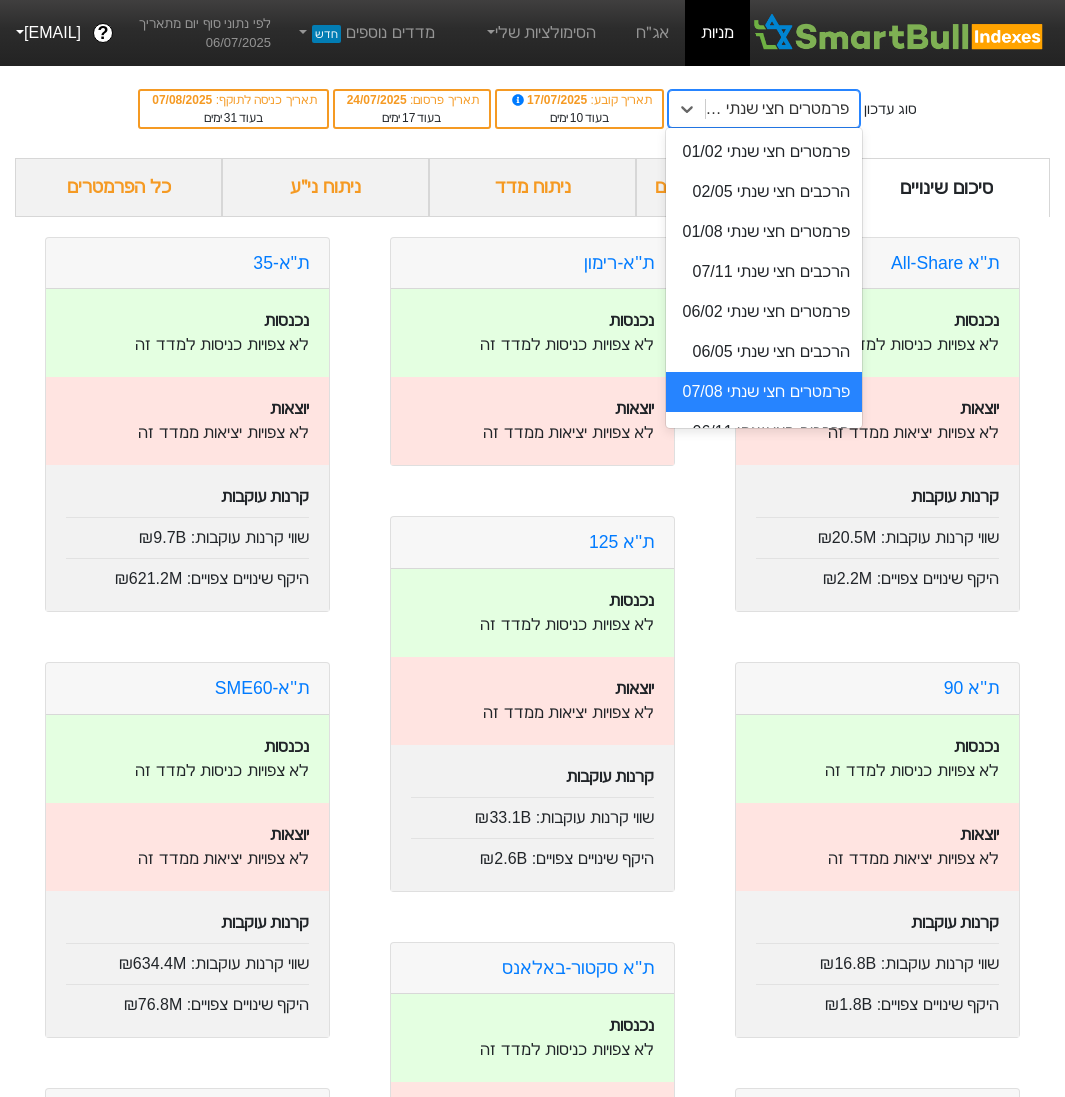 click on "פרמטרים חצי שנתי 07/08" at bounding box center (776, 109) 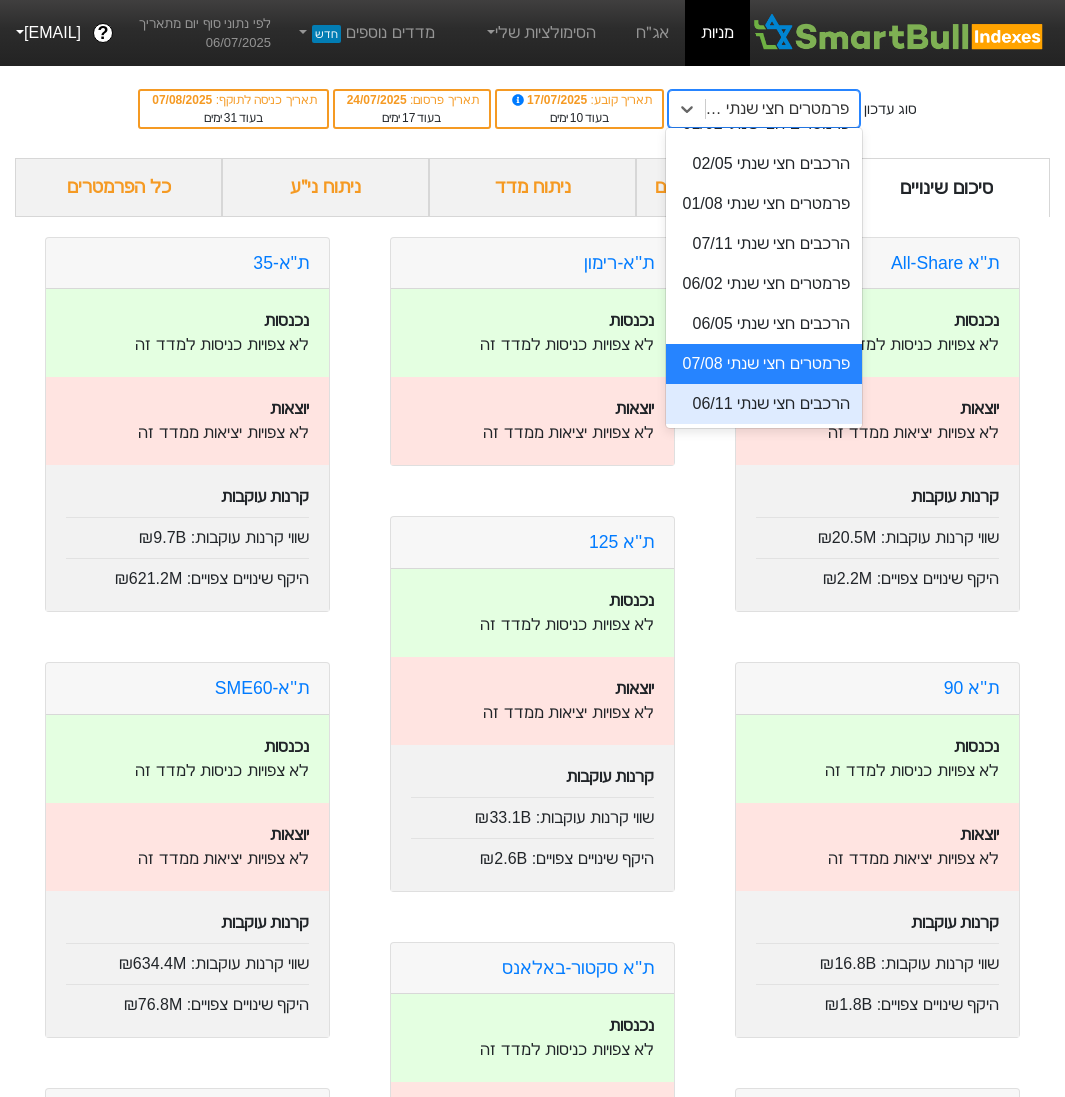 scroll, scrollTop: 28, scrollLeft: 0, axis: vertical 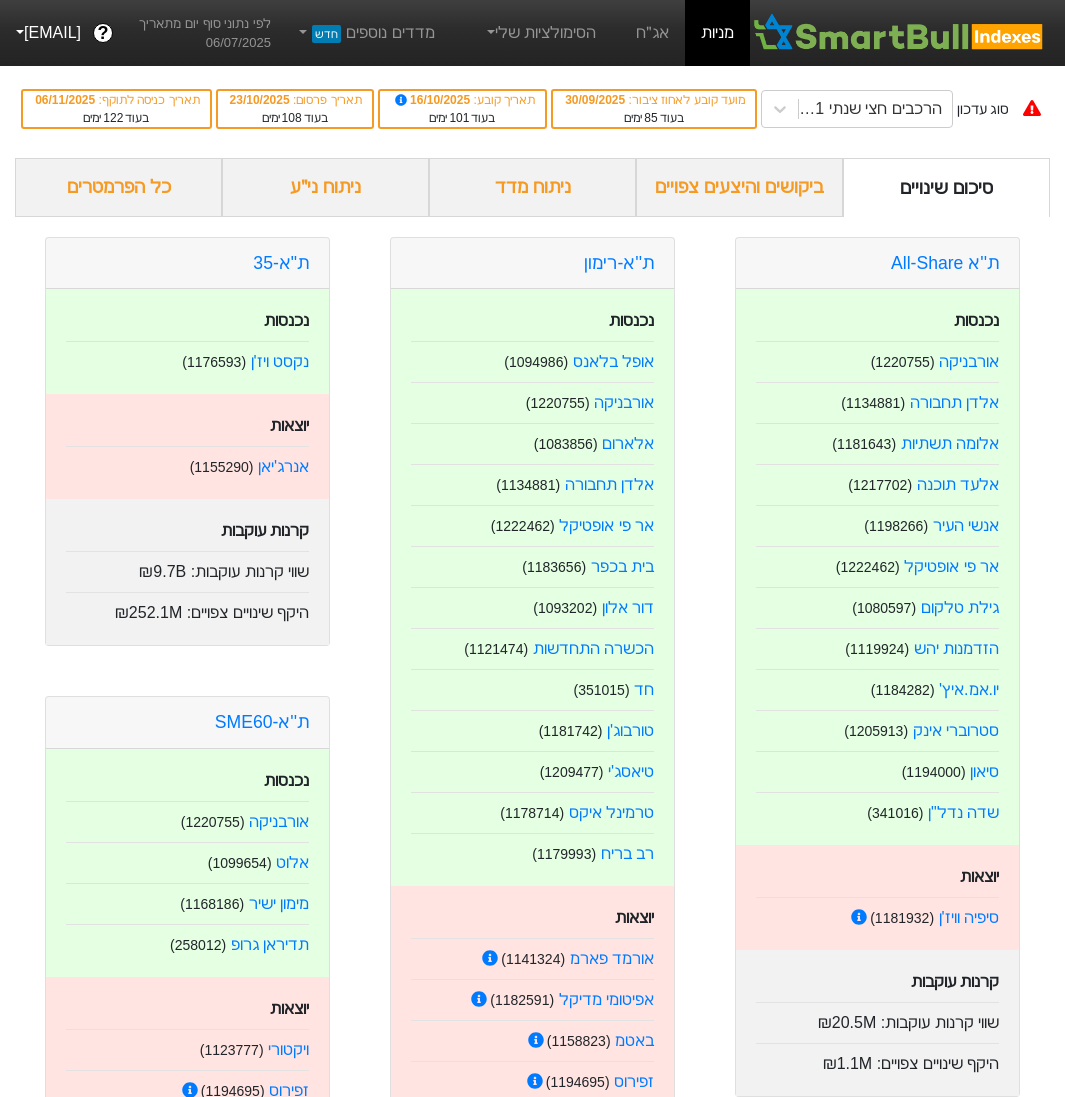 click on "ניתוח ני״ע" at bounding box center [325, 187] 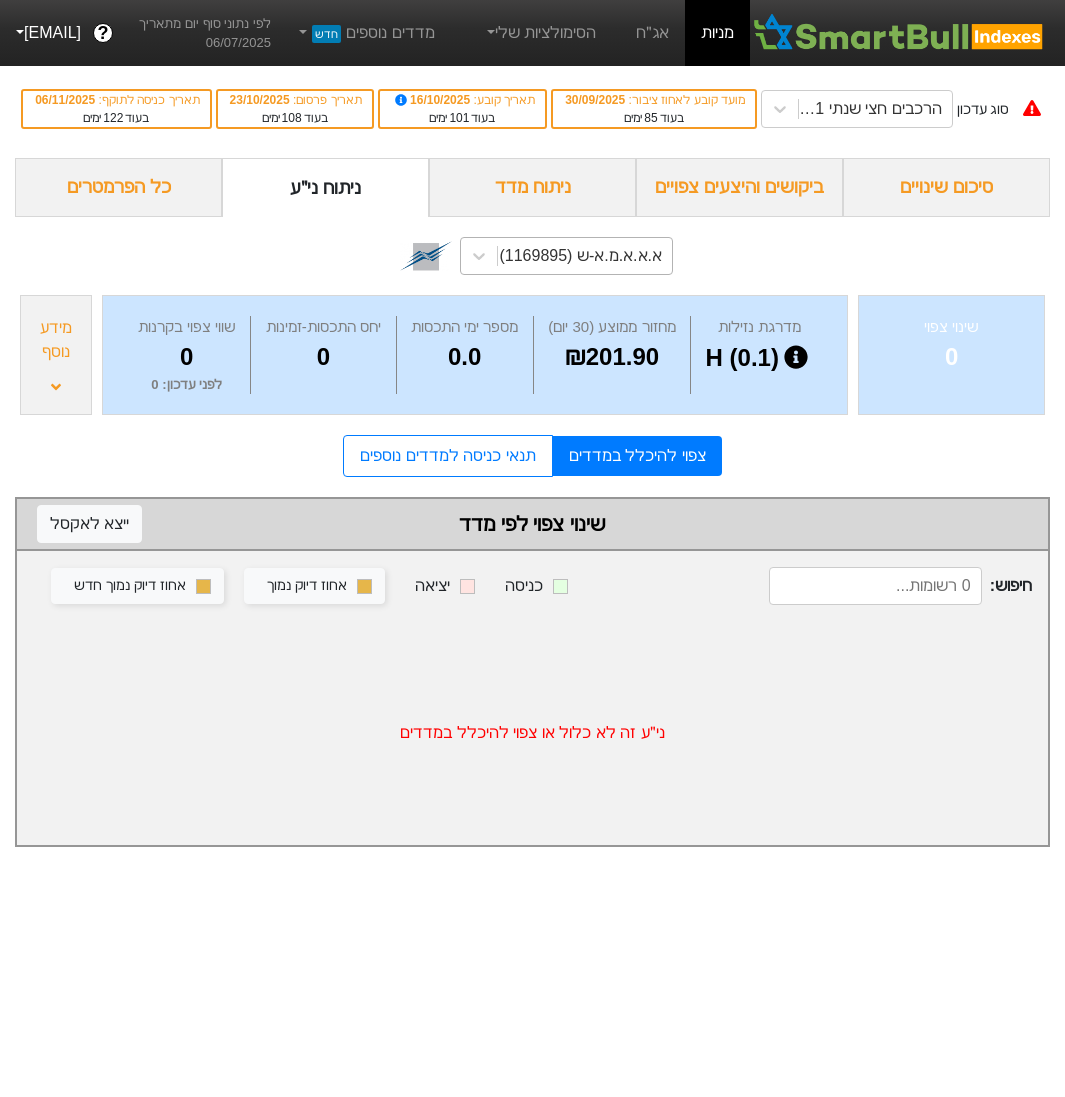 click on "א.א.א.מ.א-ש (1169895)" at bounding box center [585, 256] 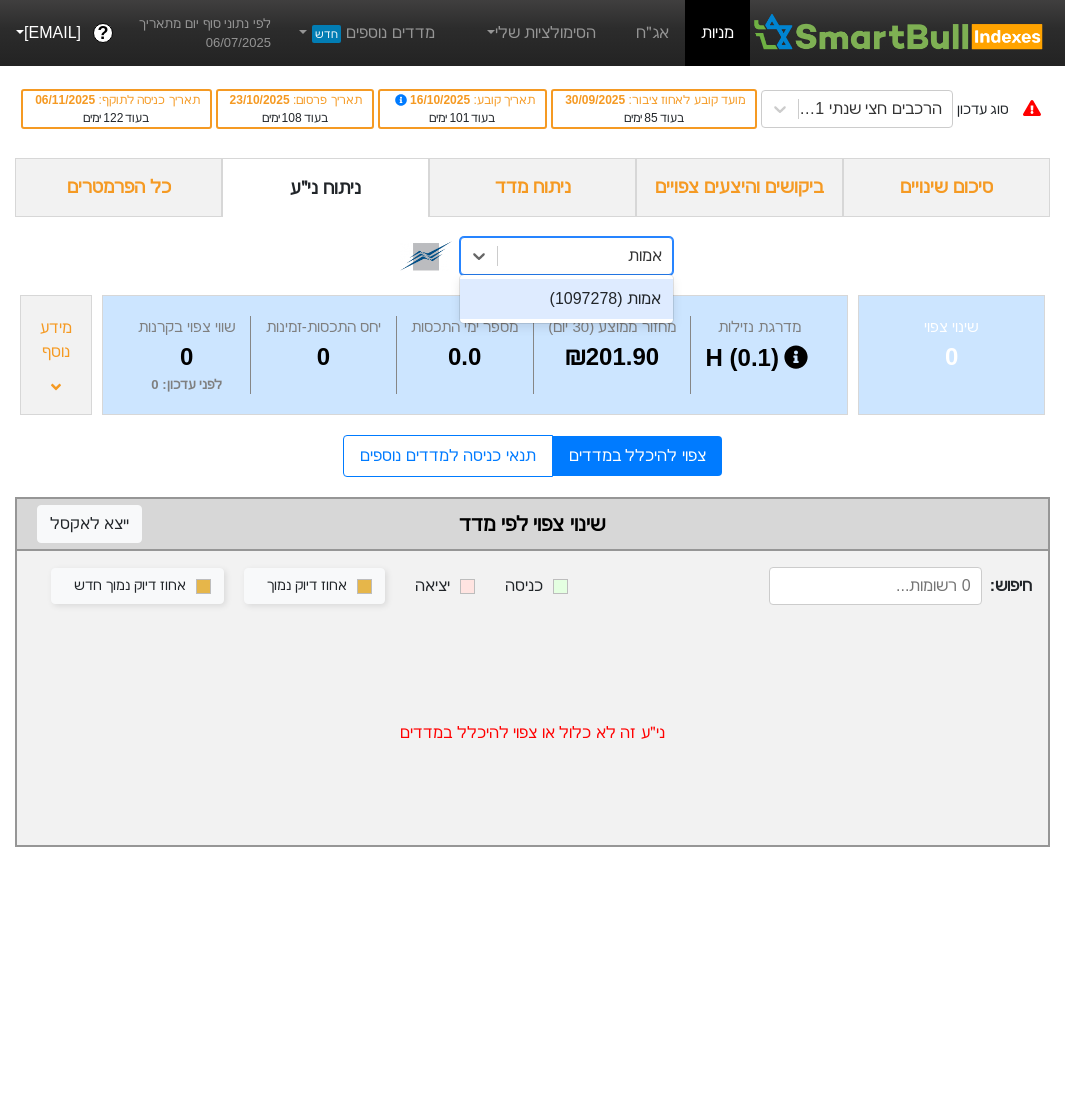 click on "אמות (1097278)" at bounding box center [566, 299] 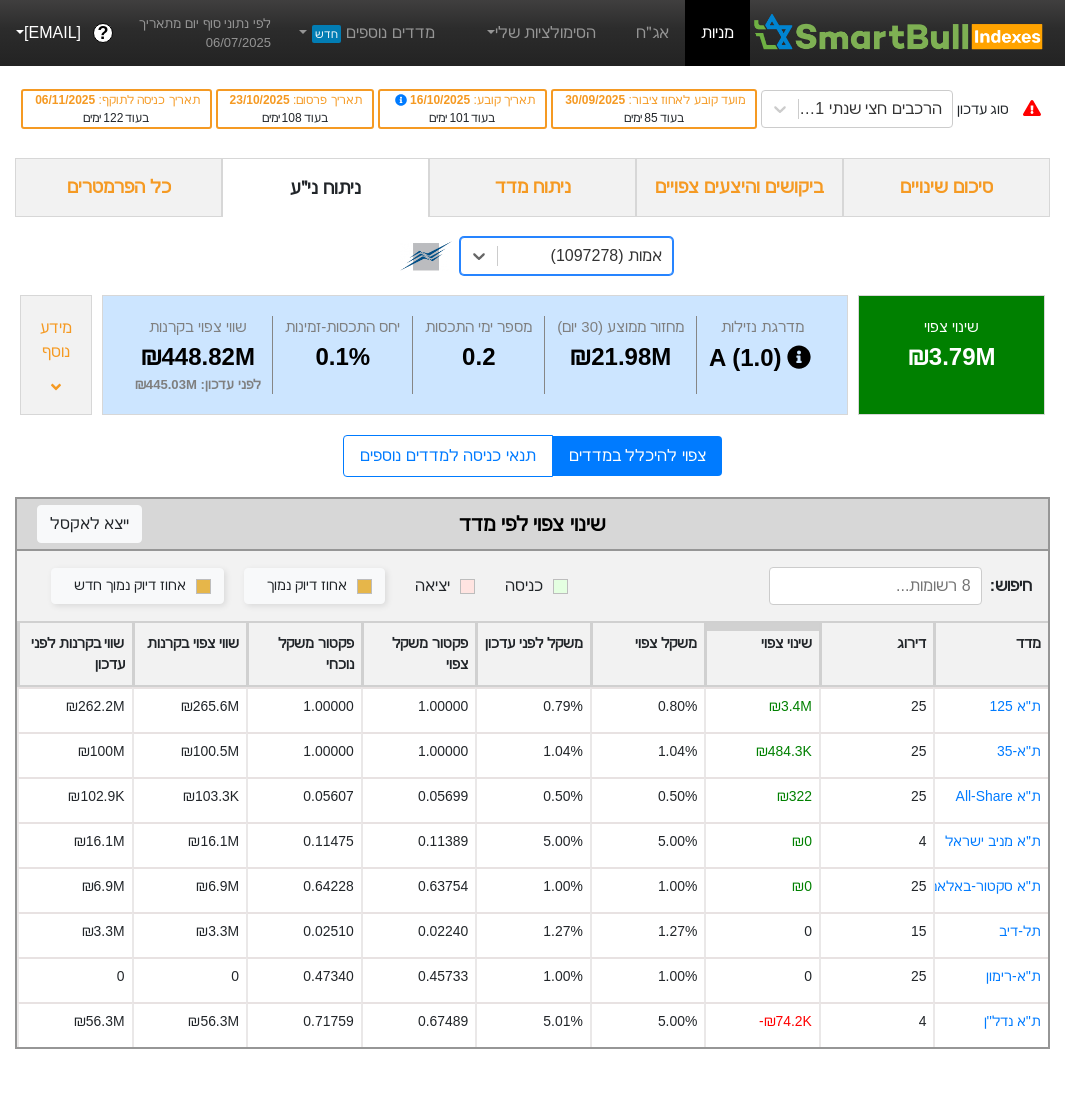 click on "הסימולציות שלי סימולציה חדשה אג״ח - עדכון הרכבים חודשי - 28/08/25 (אזורים אגח 16) אג״ח - עדכון הרכבים חודשי - 28/08/25 (אזורים אגח 16) אג״ח - עדכון הרכבים חודשי - 28/08/25 (אזורים אגח 16) אג״ח - עדכון הרכבים חודשי - 28/08/25 (משק אנרגיה אגח ג) אג״ח - עדכון הרכבים חודשי - 28/08/25 (סטרוברי אנ אגח ב) אג״ח - עדכון הרכבים חודשי - 28/08/25 (פנינסולה ד) אג״ח - עדכון הרכבים חודשי - 28/08/25 (פנינסולה ד) אג״ח - עדכון הרכבים חודשי - 28/08/25 (פנינסולה ד) אג״ח - עדכון הרכבים חודשי - 28/08/25 (פרשקובסקי אגח טז) אג״ח - עדכון הרכבים חודשי - 28/08/25 (פרשקובסקי אגח טז) אג״ח - עדכון הרכבים חודשי - 28/08/25 (פרשקובסקי אגח טז)" at bounding box center (540, 33) 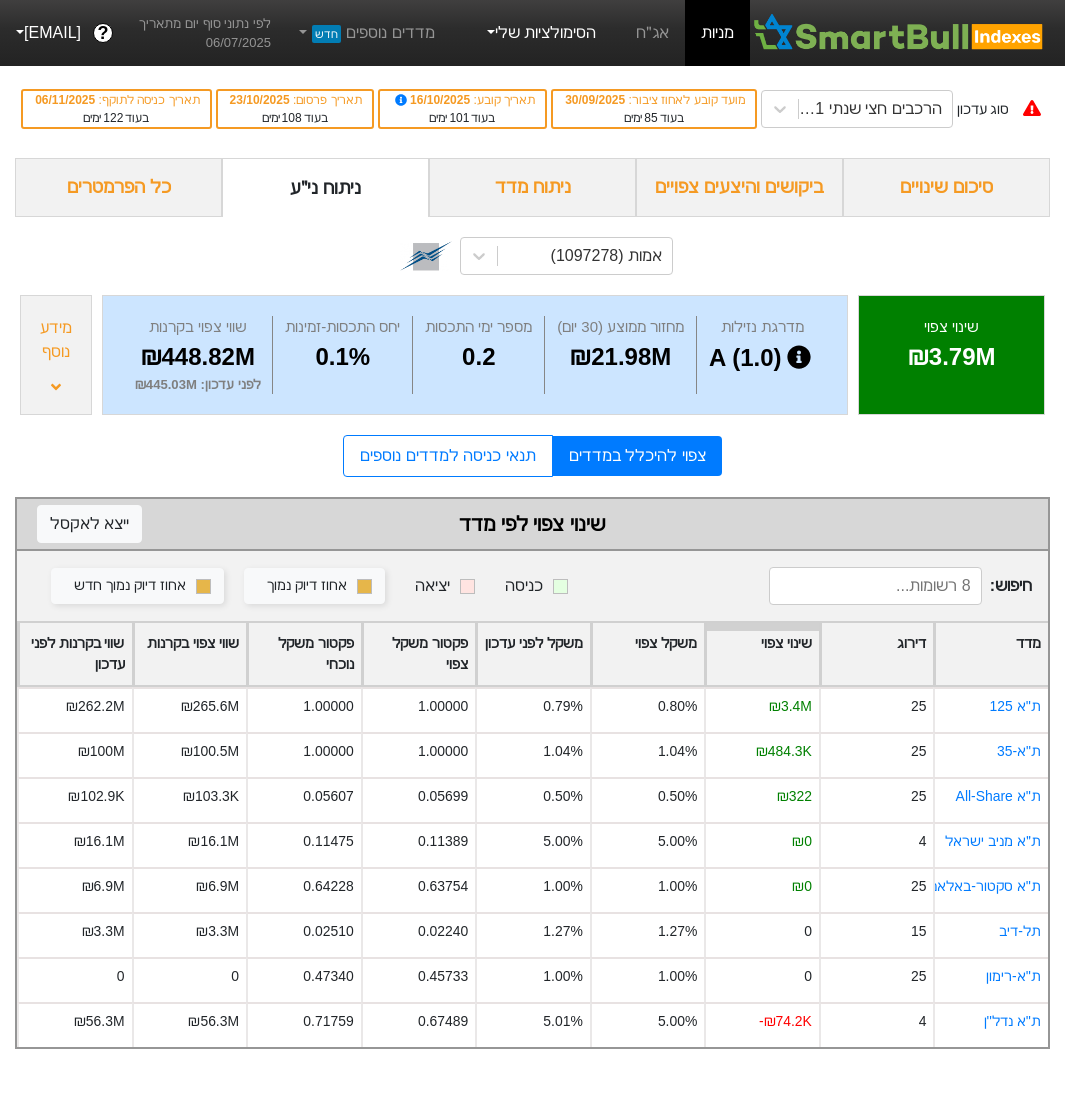 click on "הסימולציות שלי" at bounding box center (540, 33) 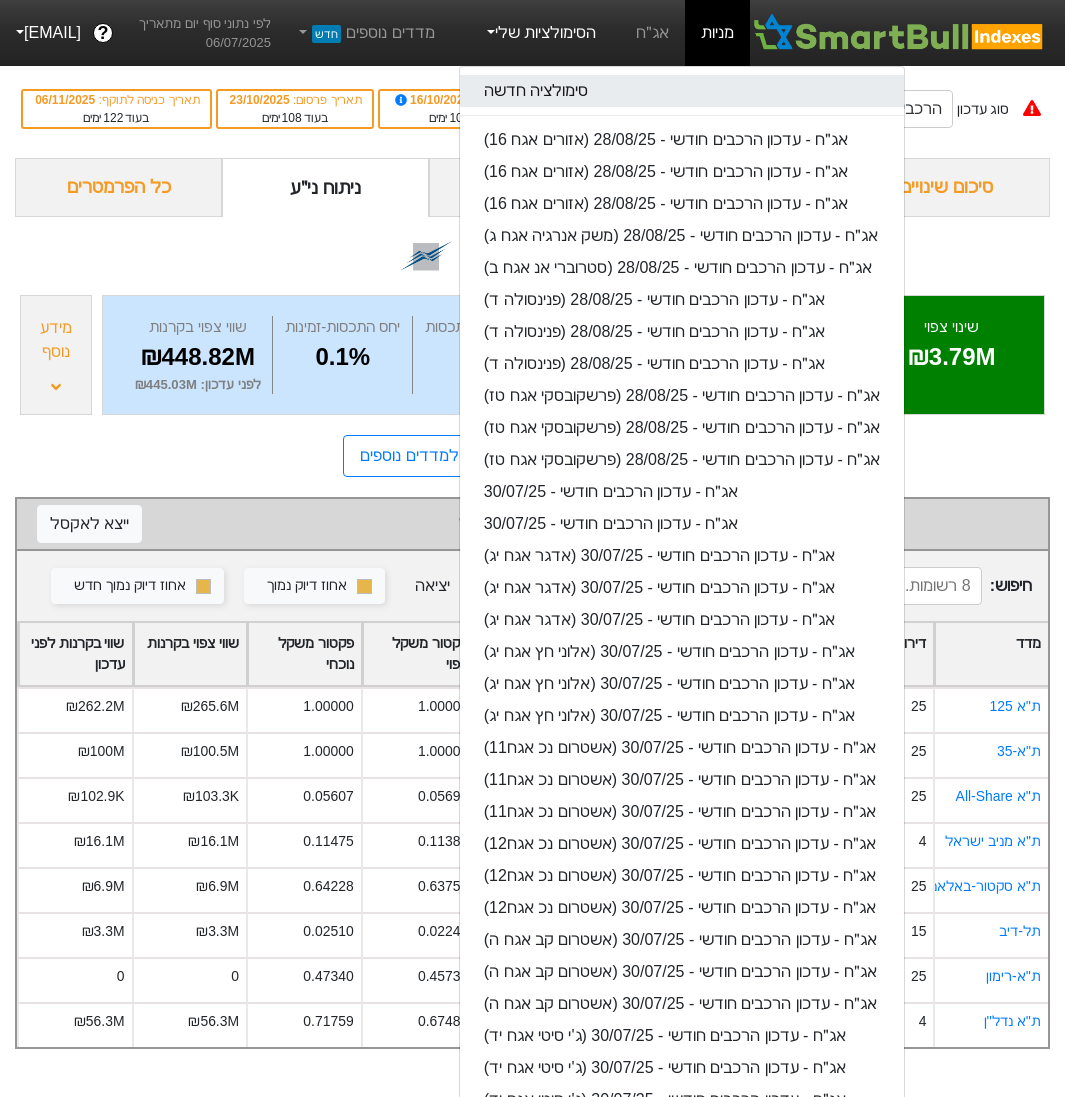 click on "סימולציה חדשה" at bounding box center (682, 91) 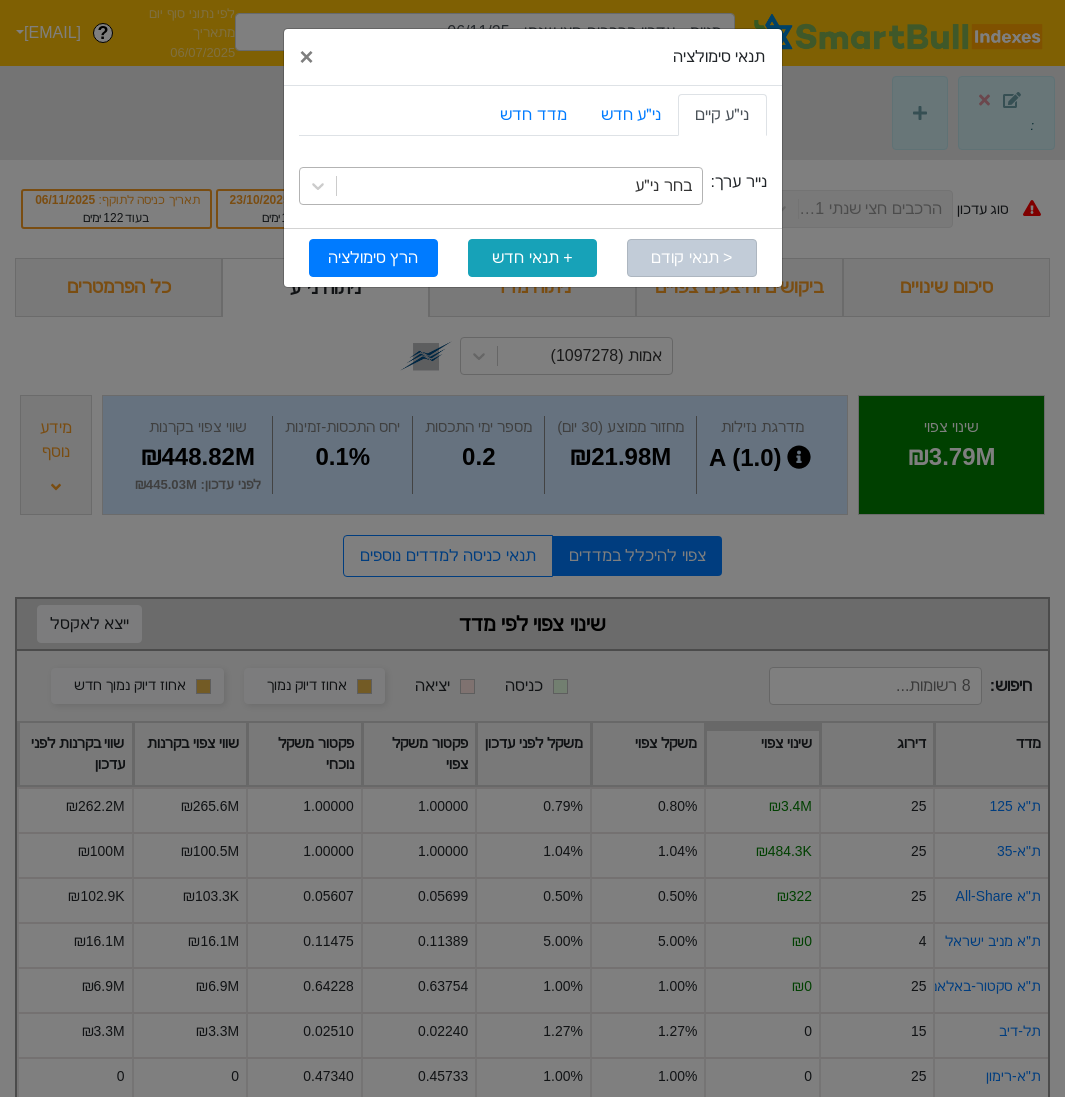 click on "בחר ני״ע" at bounding box center (663, 186) 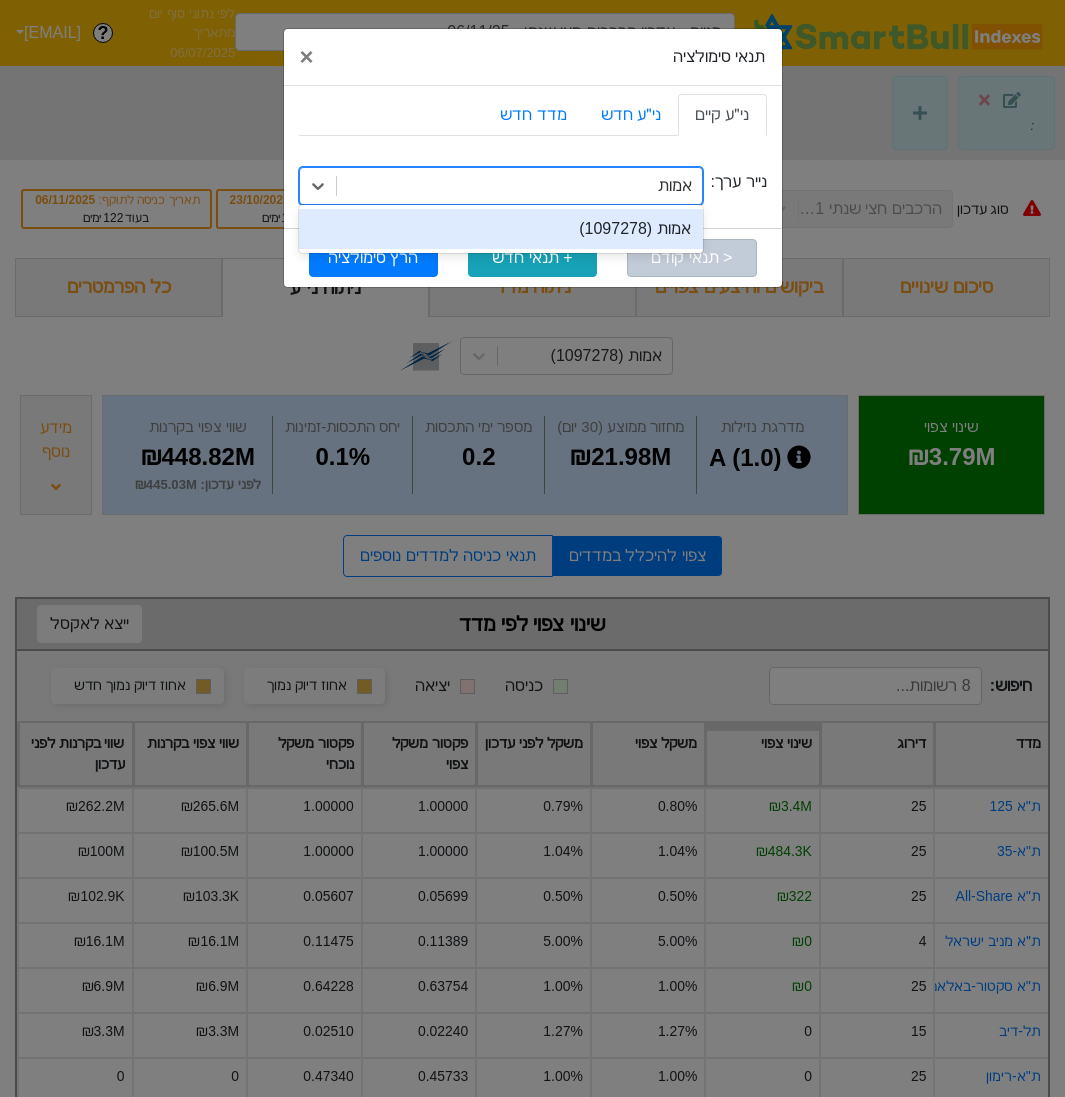 click on "אמות (1097278)" at bounding box center [501, 229] 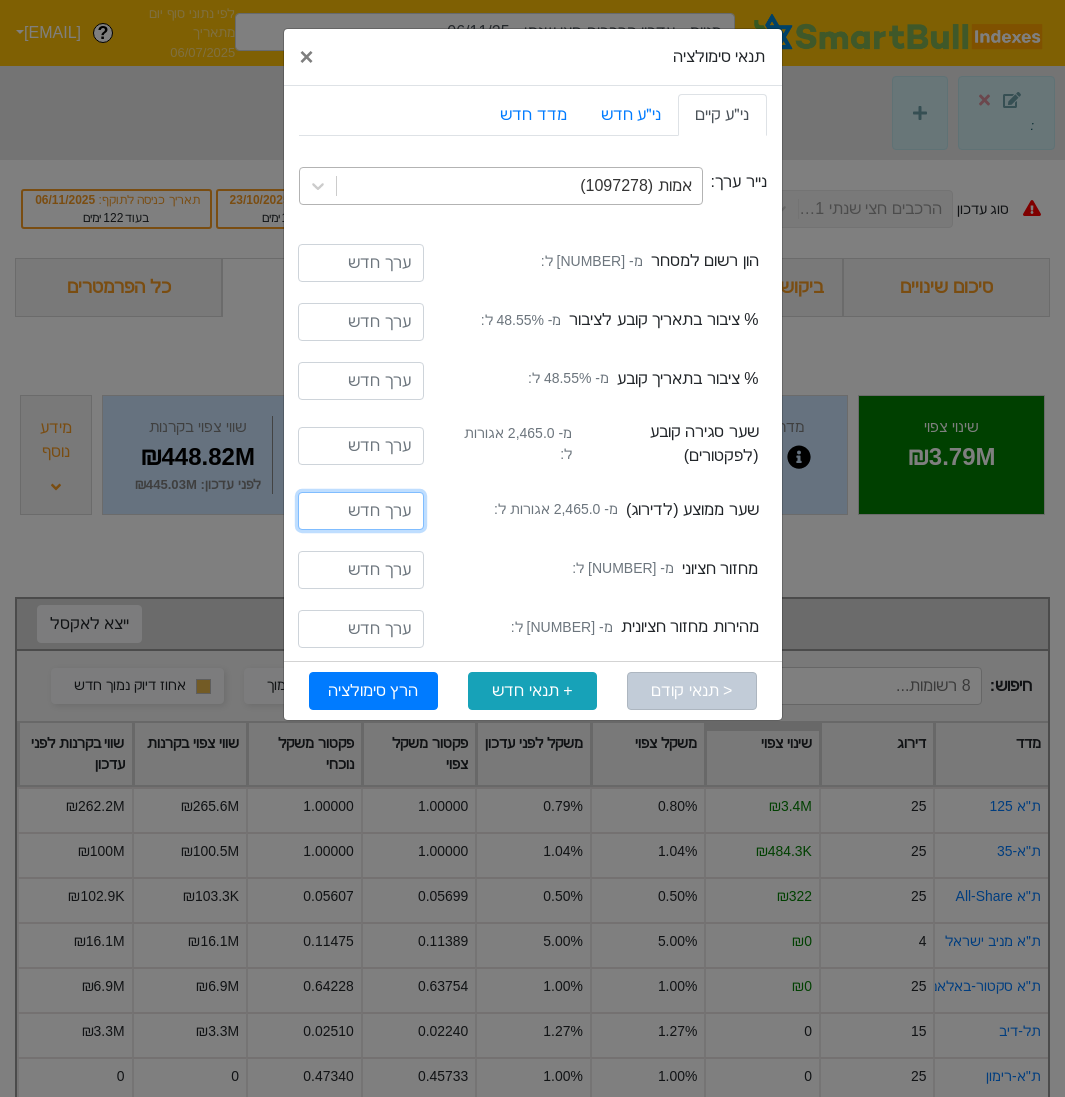 click at bounding box center [361, 511] 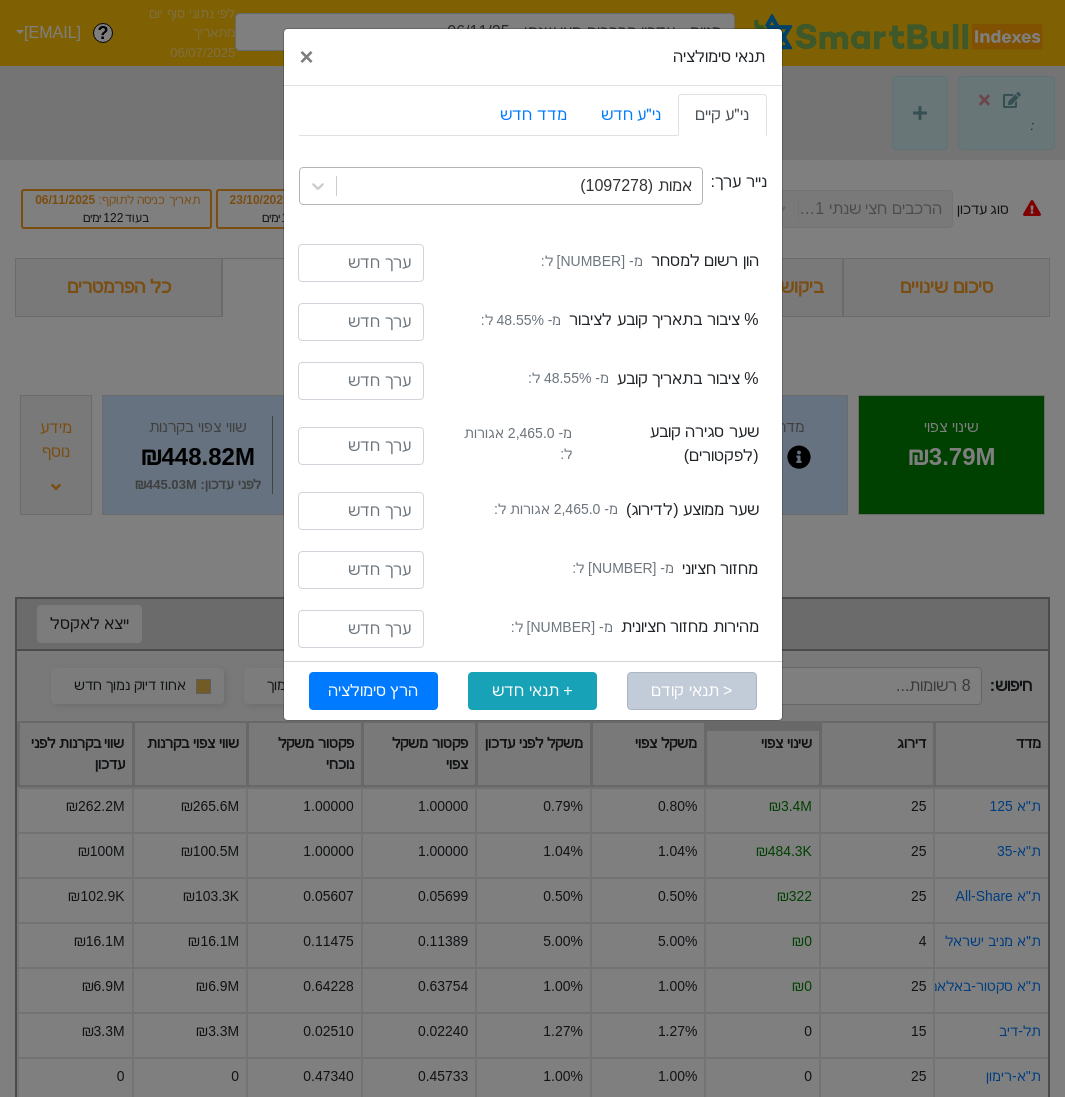 click on "מ-
2,465.0 אגורות
ל:" at bounding box center (556, 509) 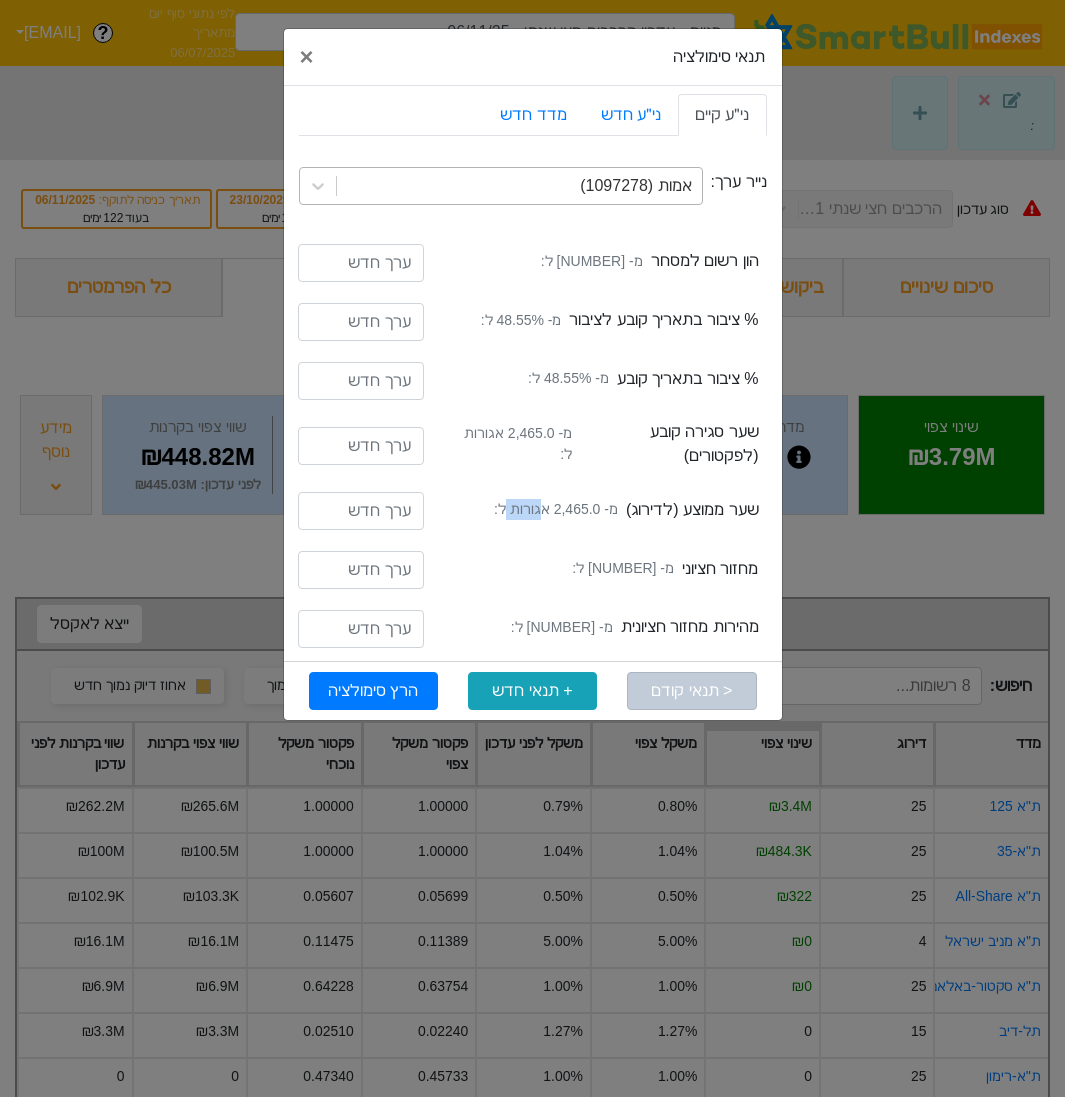 drag, startPoint x: 563, startPoint y: 490, endPoint x: 594, endPoint y: 496, distance: 31.575306 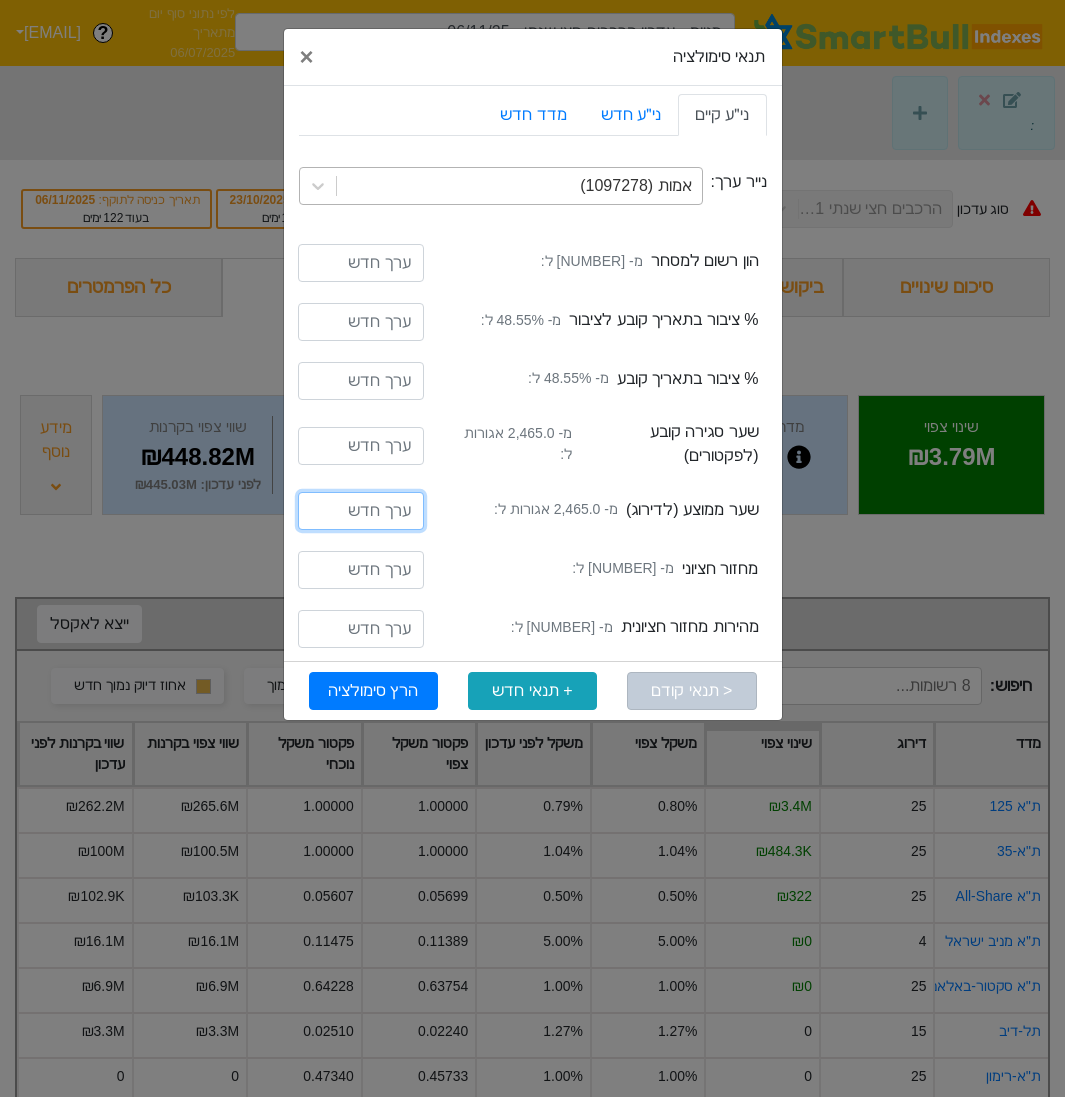 click at bounding box center [361, 511] 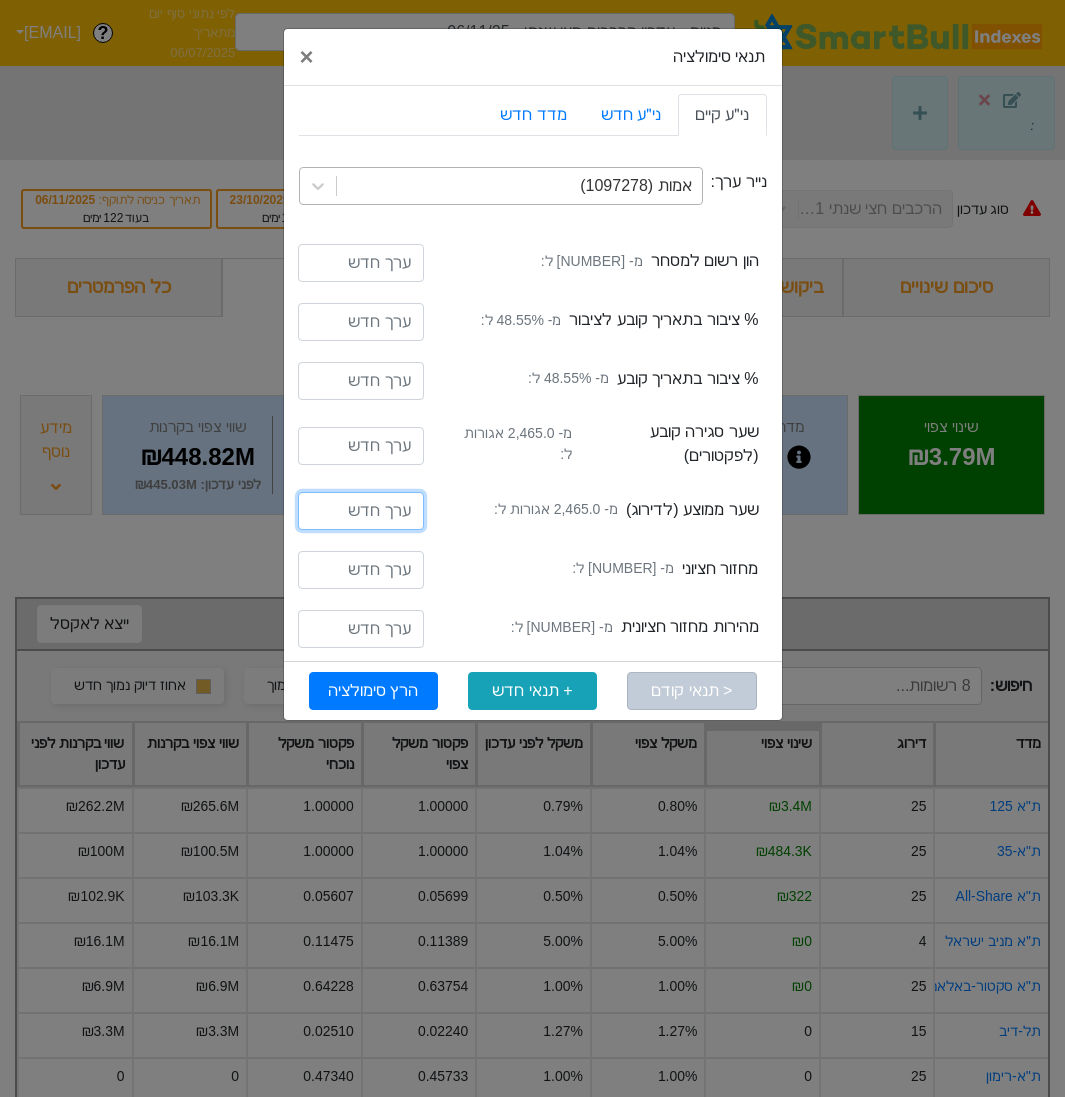 type on "[NUMBER]" 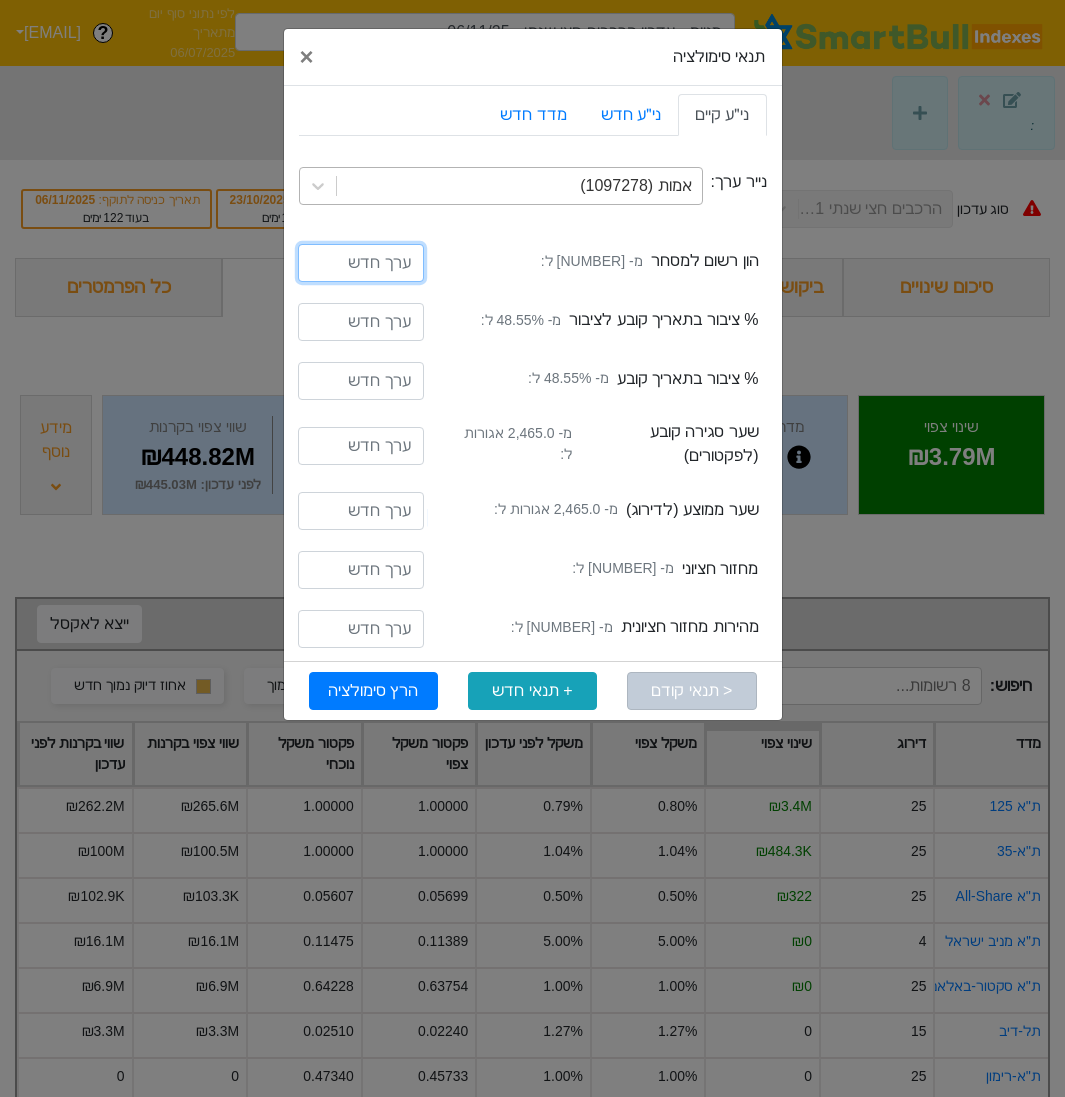 click at bounding box center (361, 263) 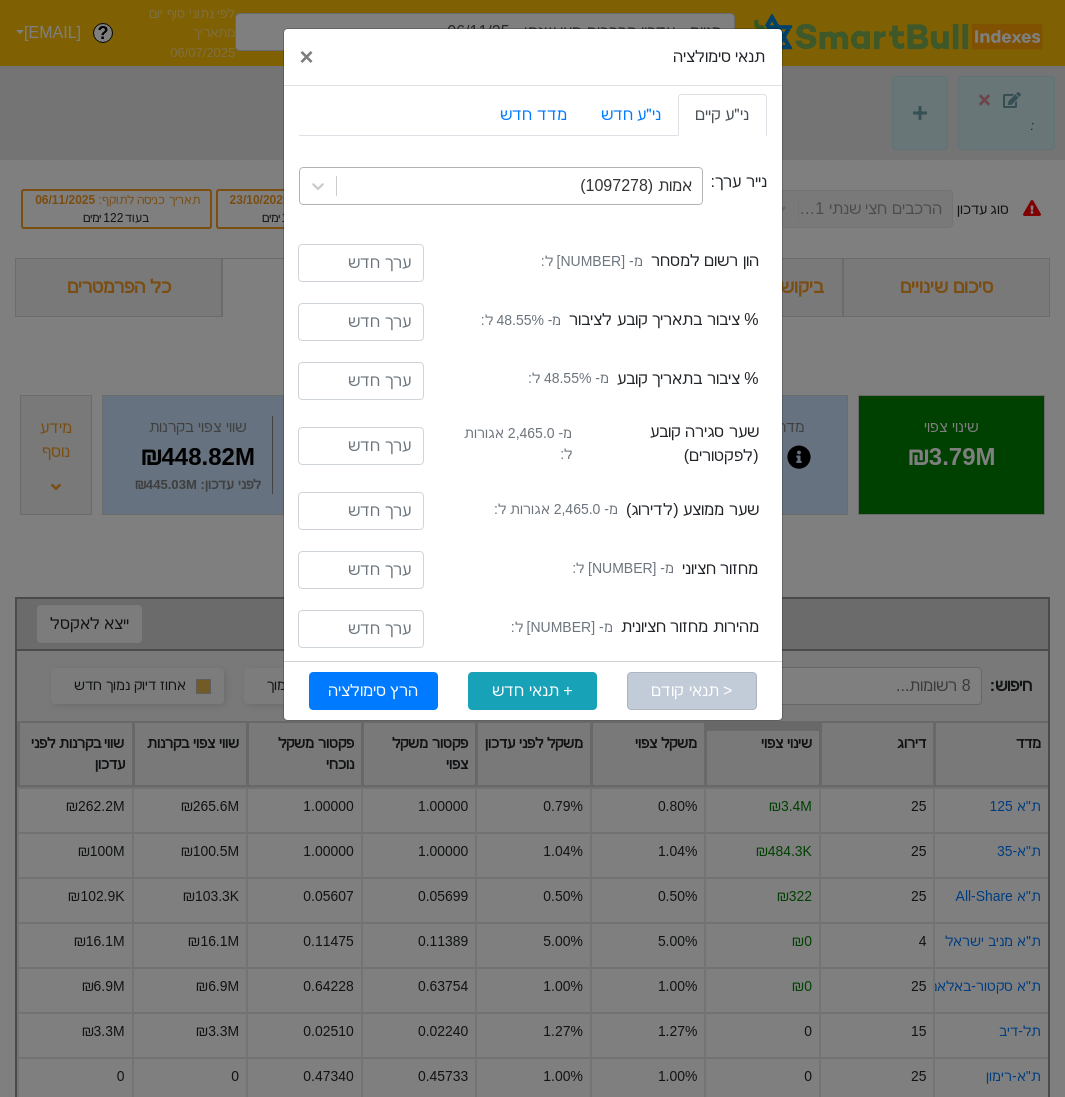 click on "מ-
[NUMBER]
ל:" at bounding box center (592, 261) 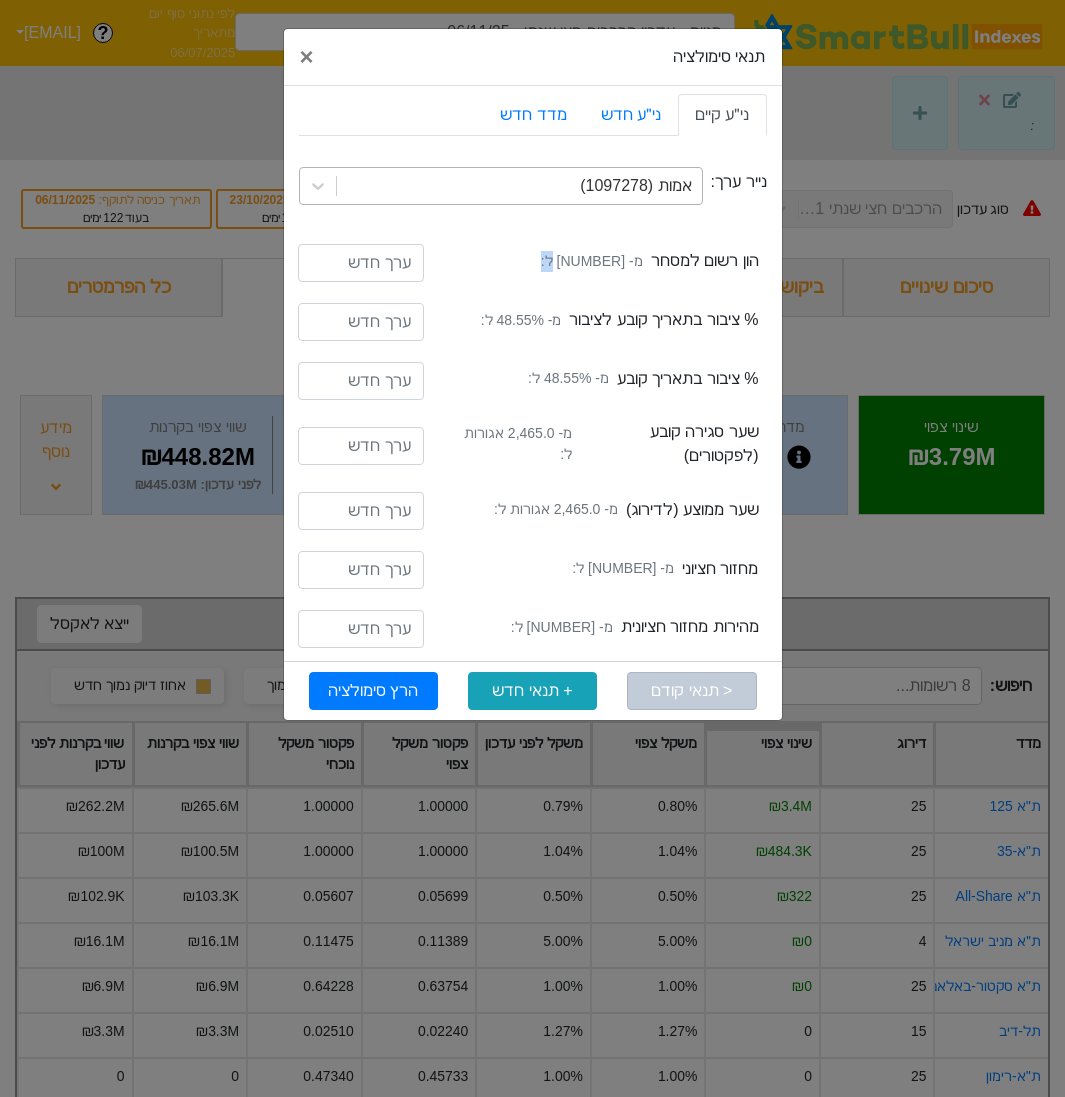 click on "מ-
[NUMBER]
ל:" at bounding box center (592, 261) 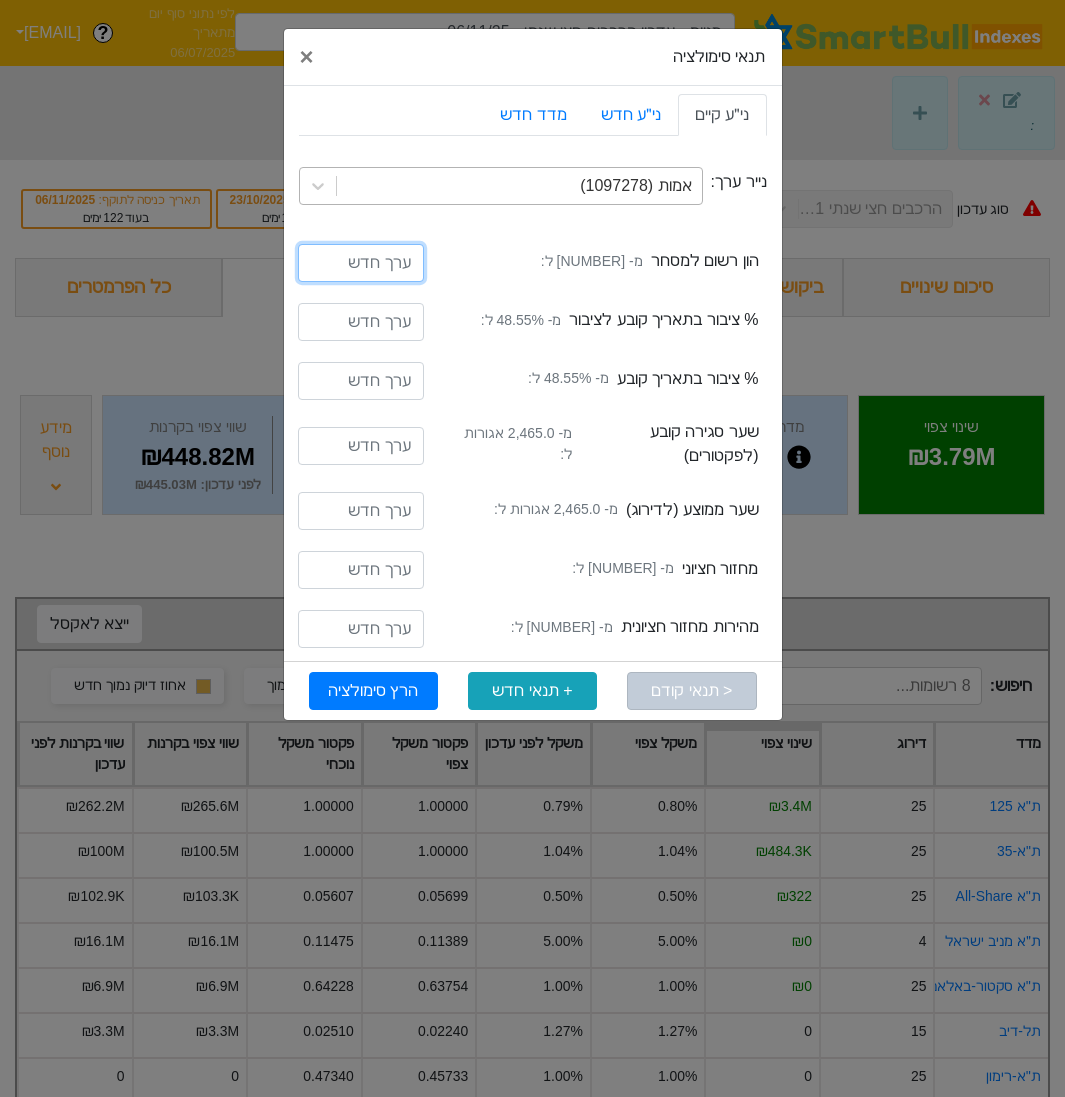 click at bounding box center (361, 263) 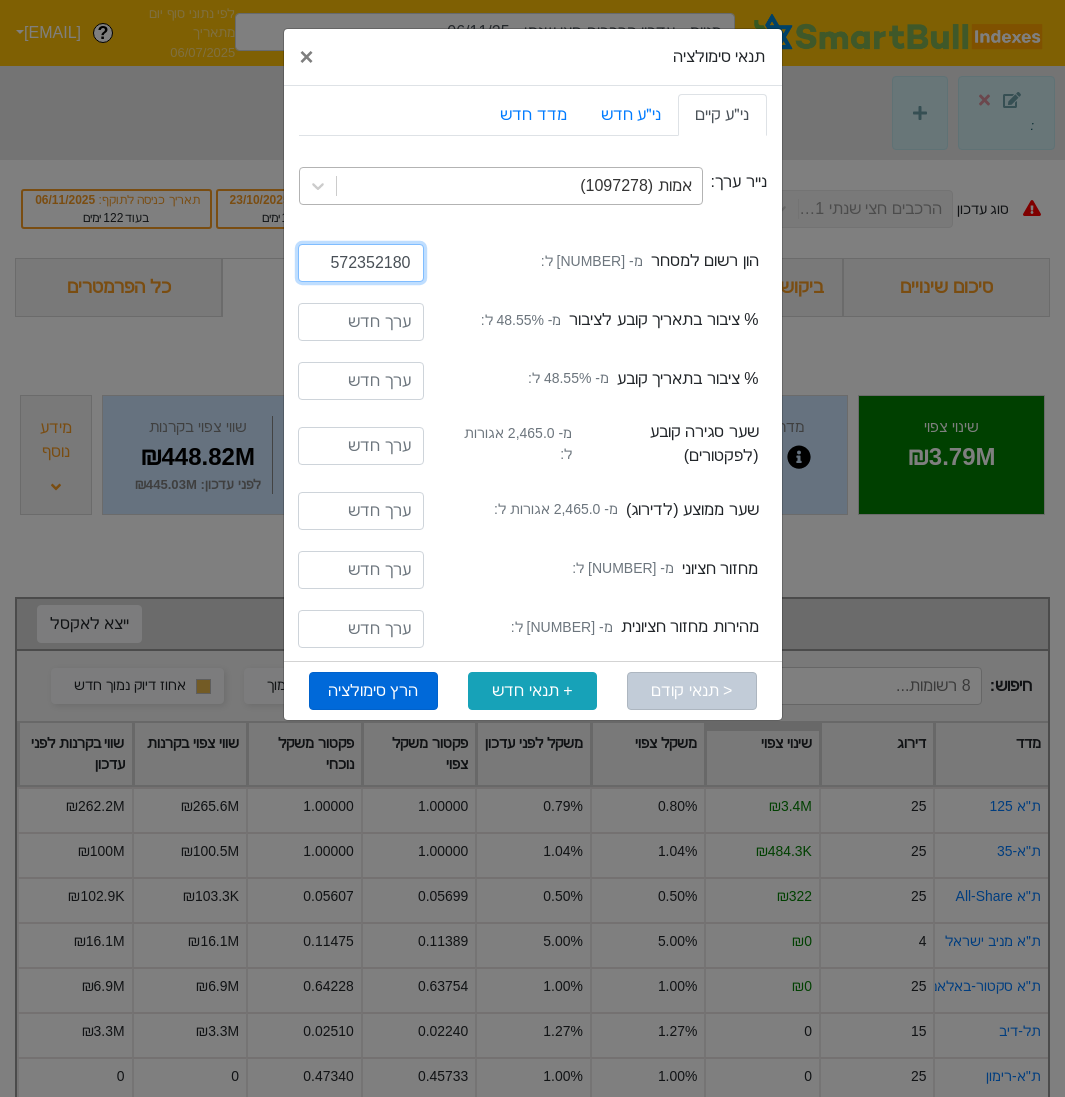 type on "572352180" 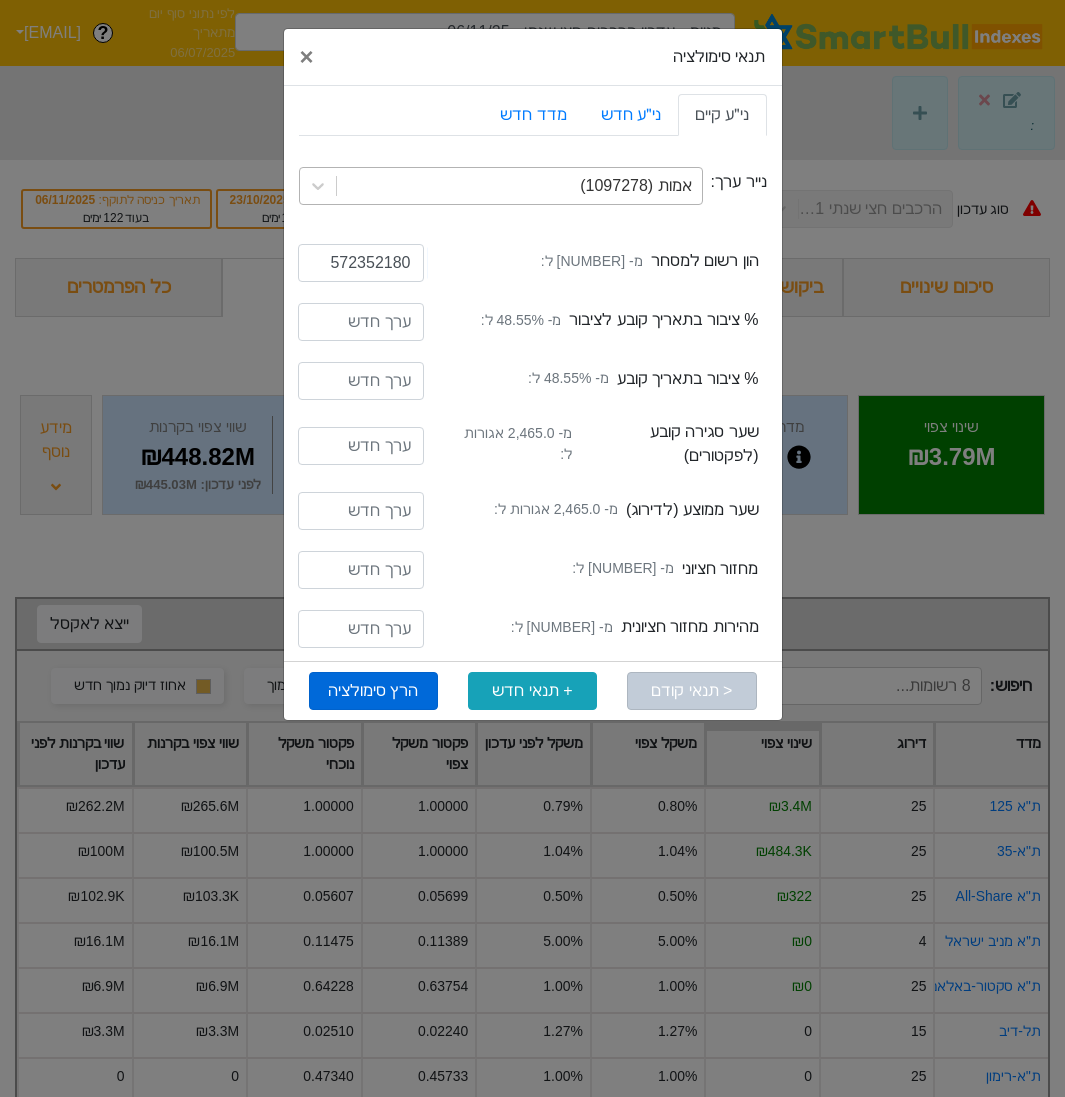 click on "הרץ סימולציה" at bounding box center (373, 691) 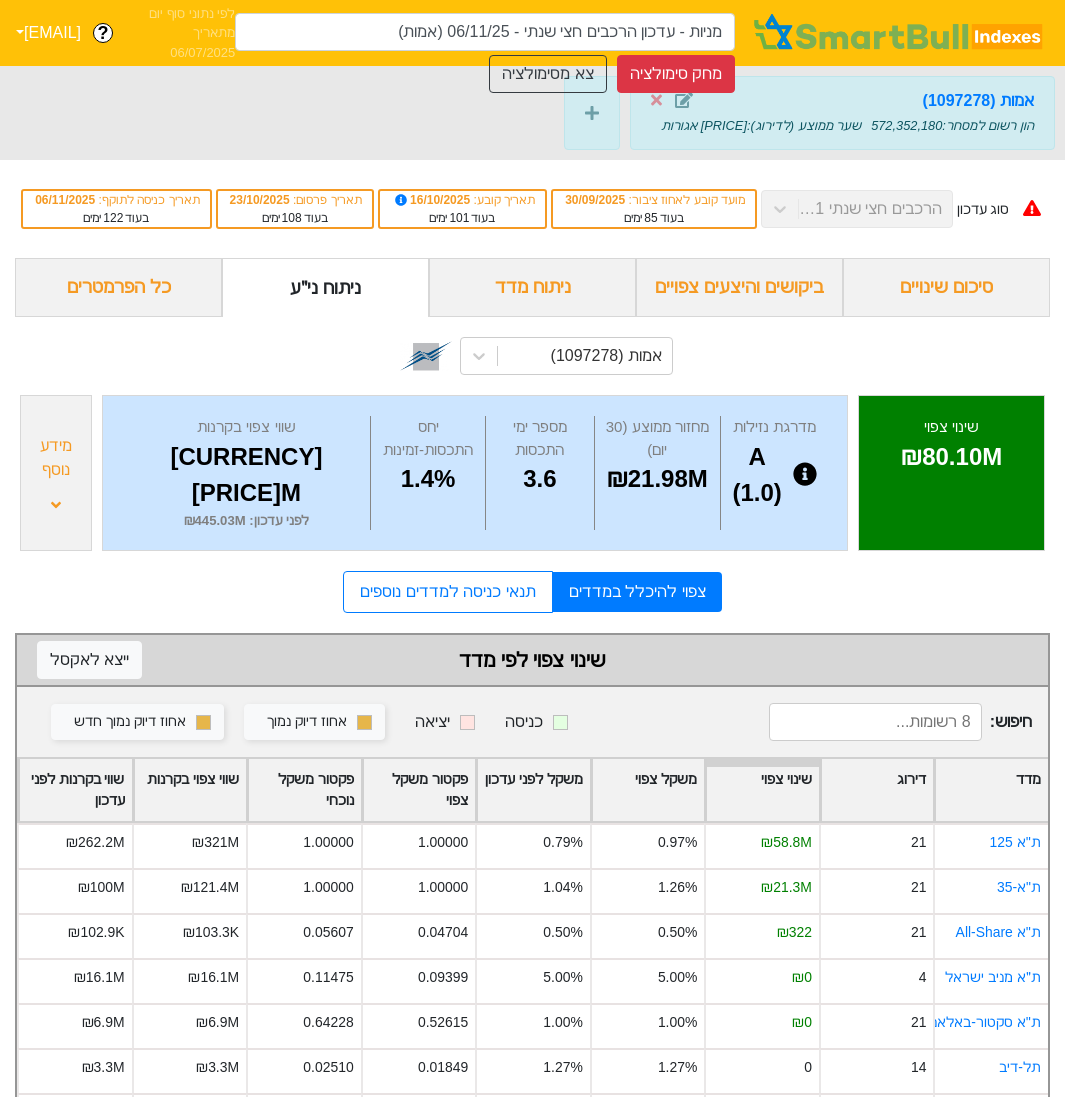 click on "שער ממוצע (לדירוג) :  [PRICE] אגורות" at bounding box center [761, 125] 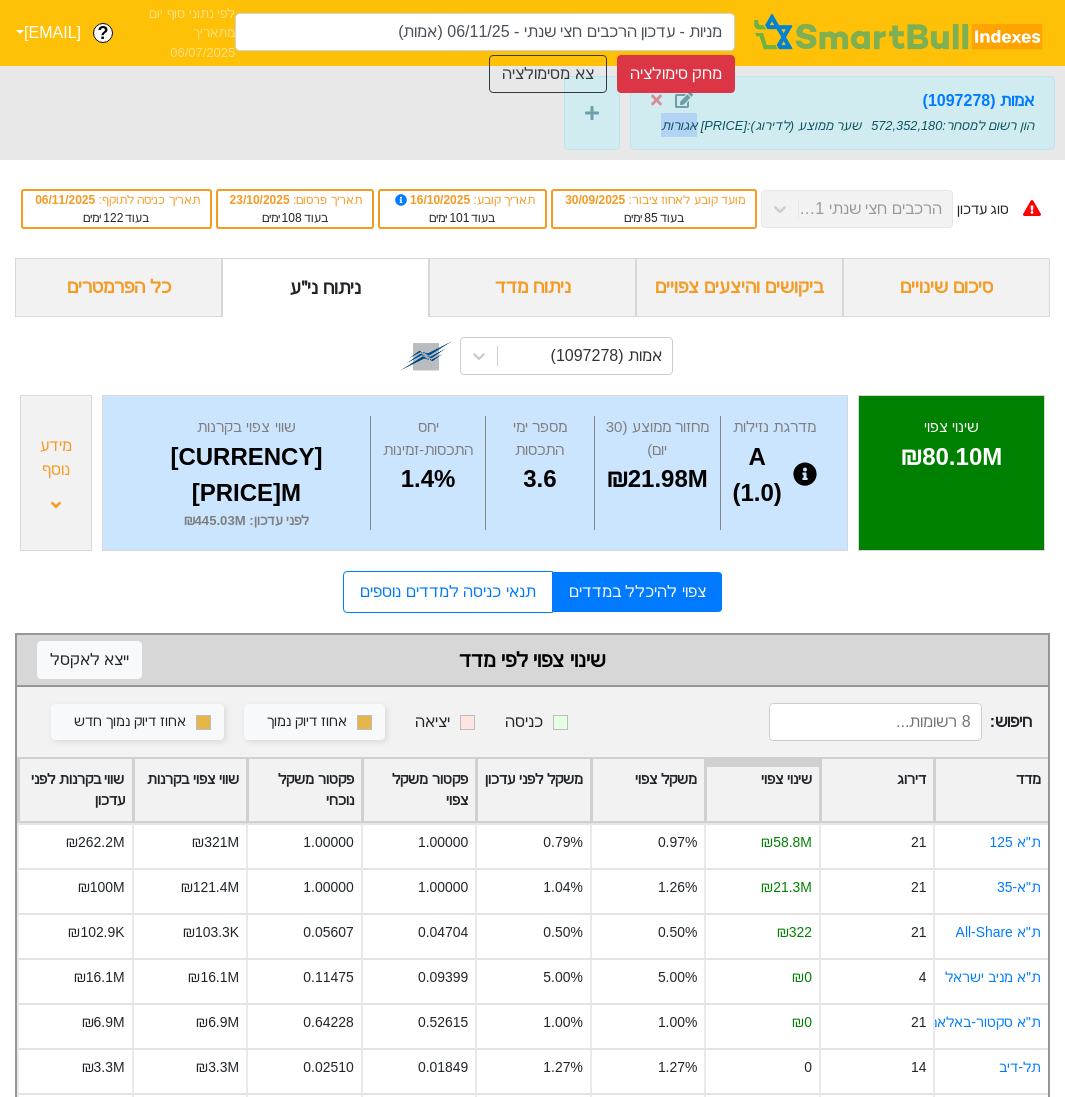 click on "שער ממוצע (לדירוג) :  [PRICE] אגורות" at bounding box center (761, 125) 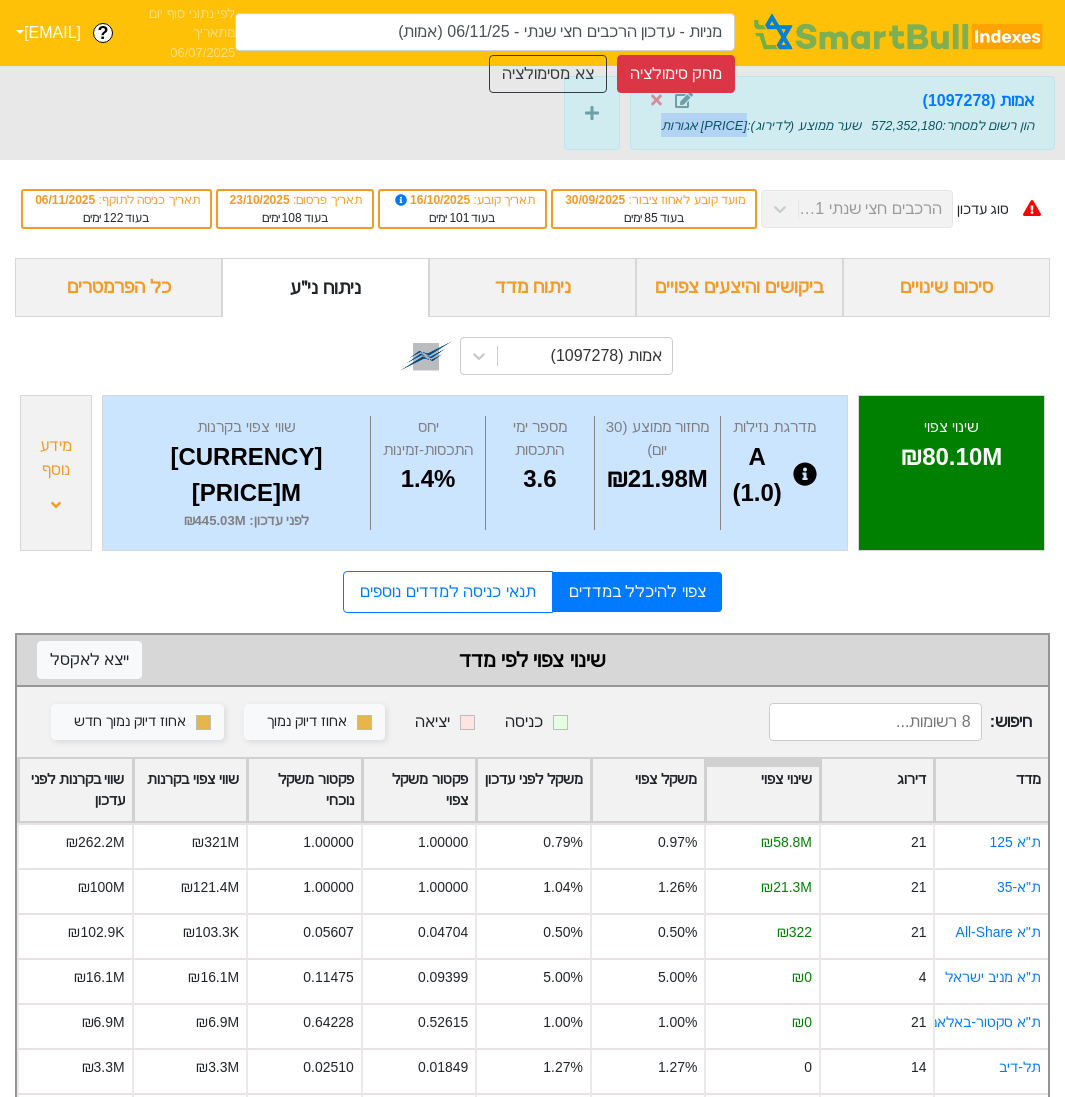 drag, startPoint x: 733, startPoint y: 131, endPoint x: 643, endPoint y: 134, distance: 90.04999 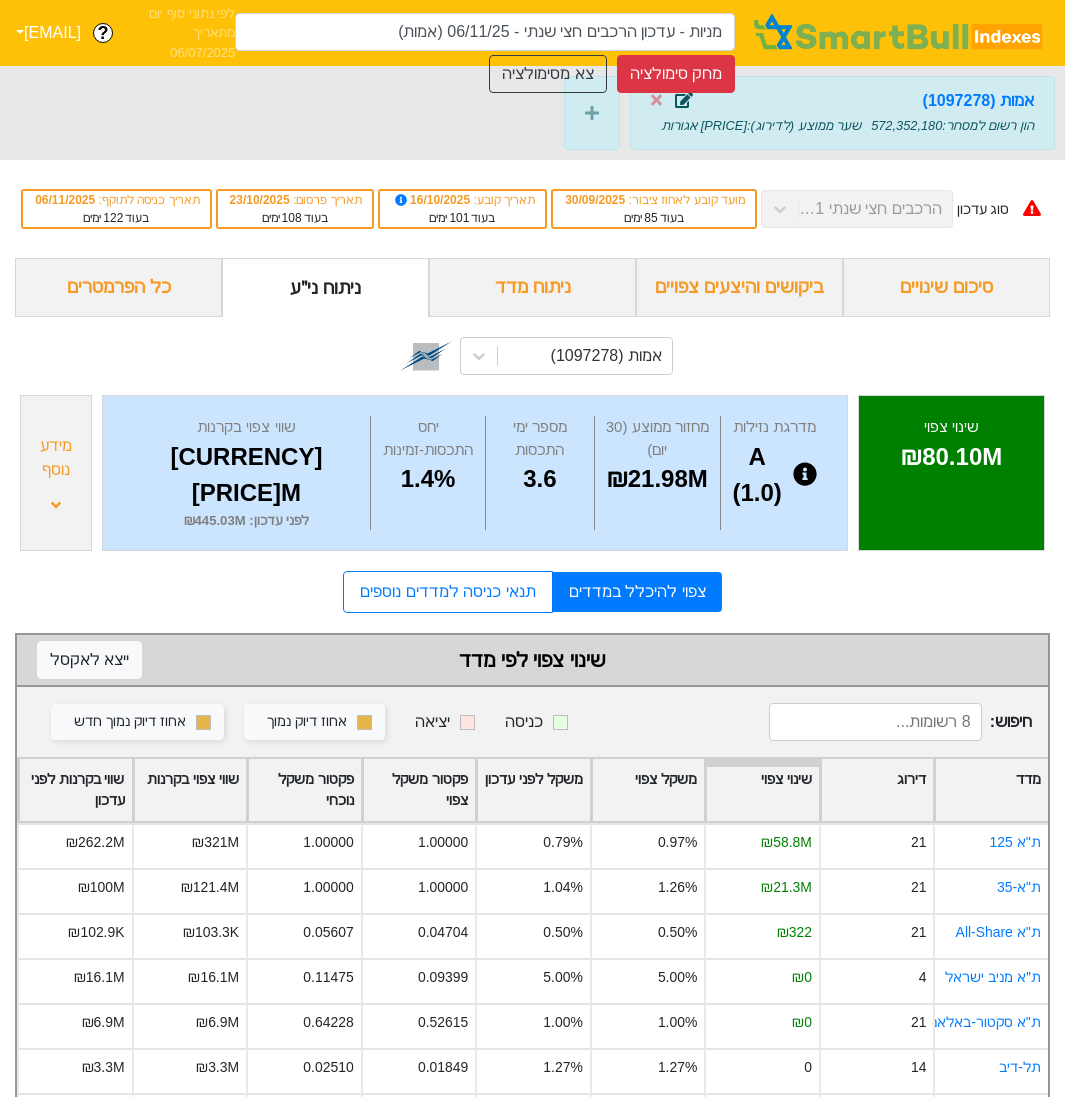 click at bounding box center (684, 100) 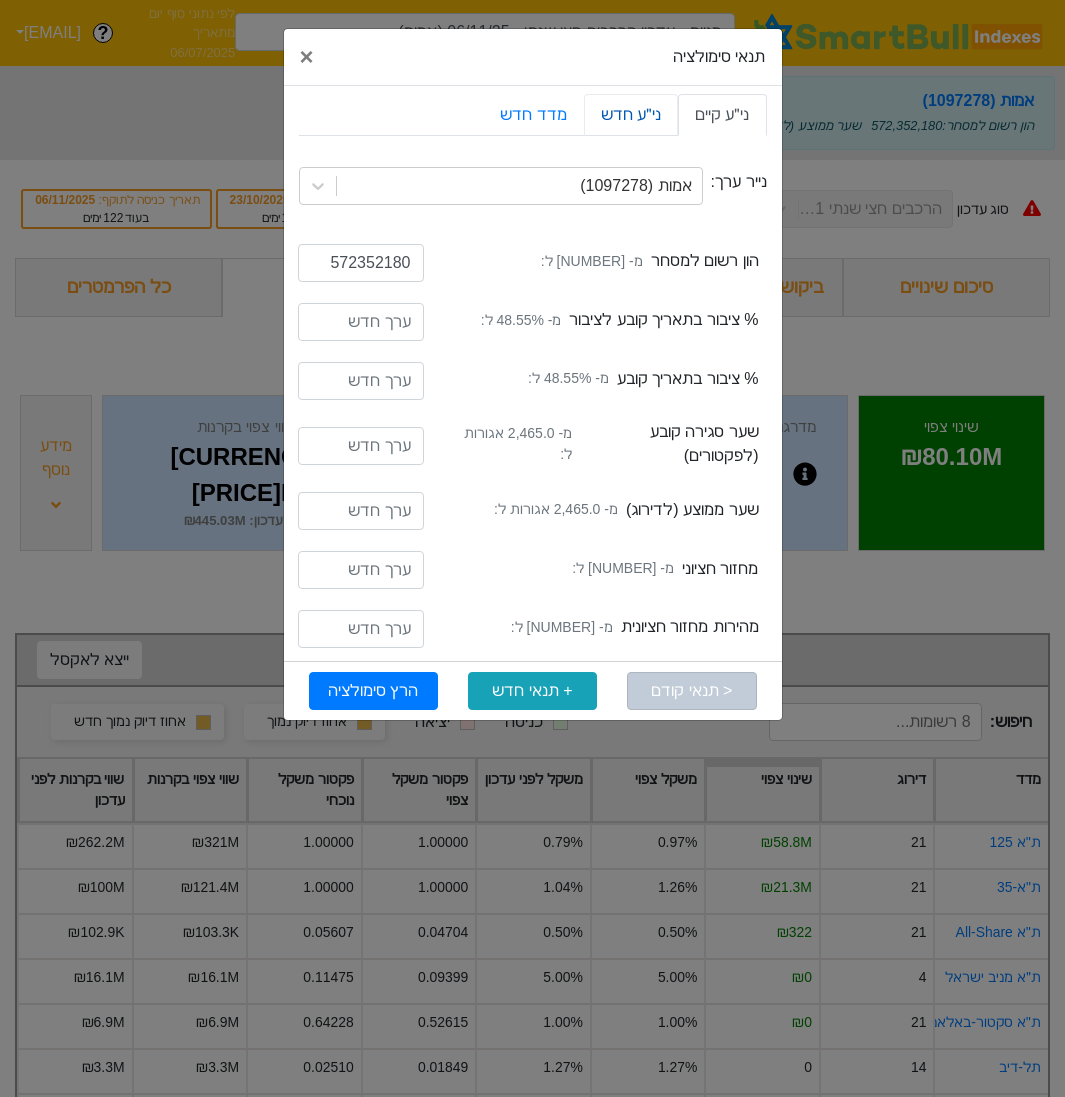 click on "ני״ע חדש" at bounding box center [631, 115] 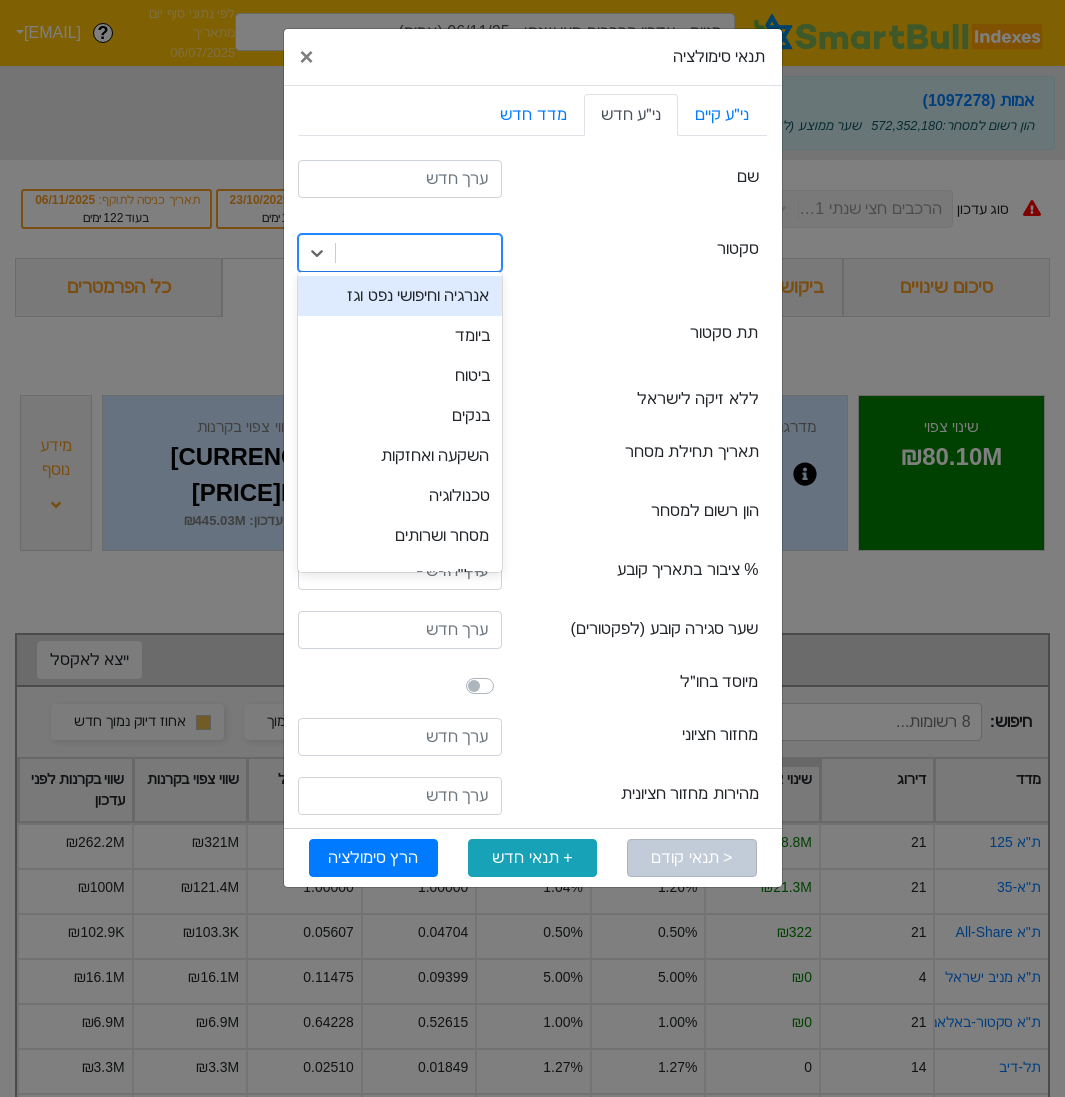 click at bounding box center (418, 253) 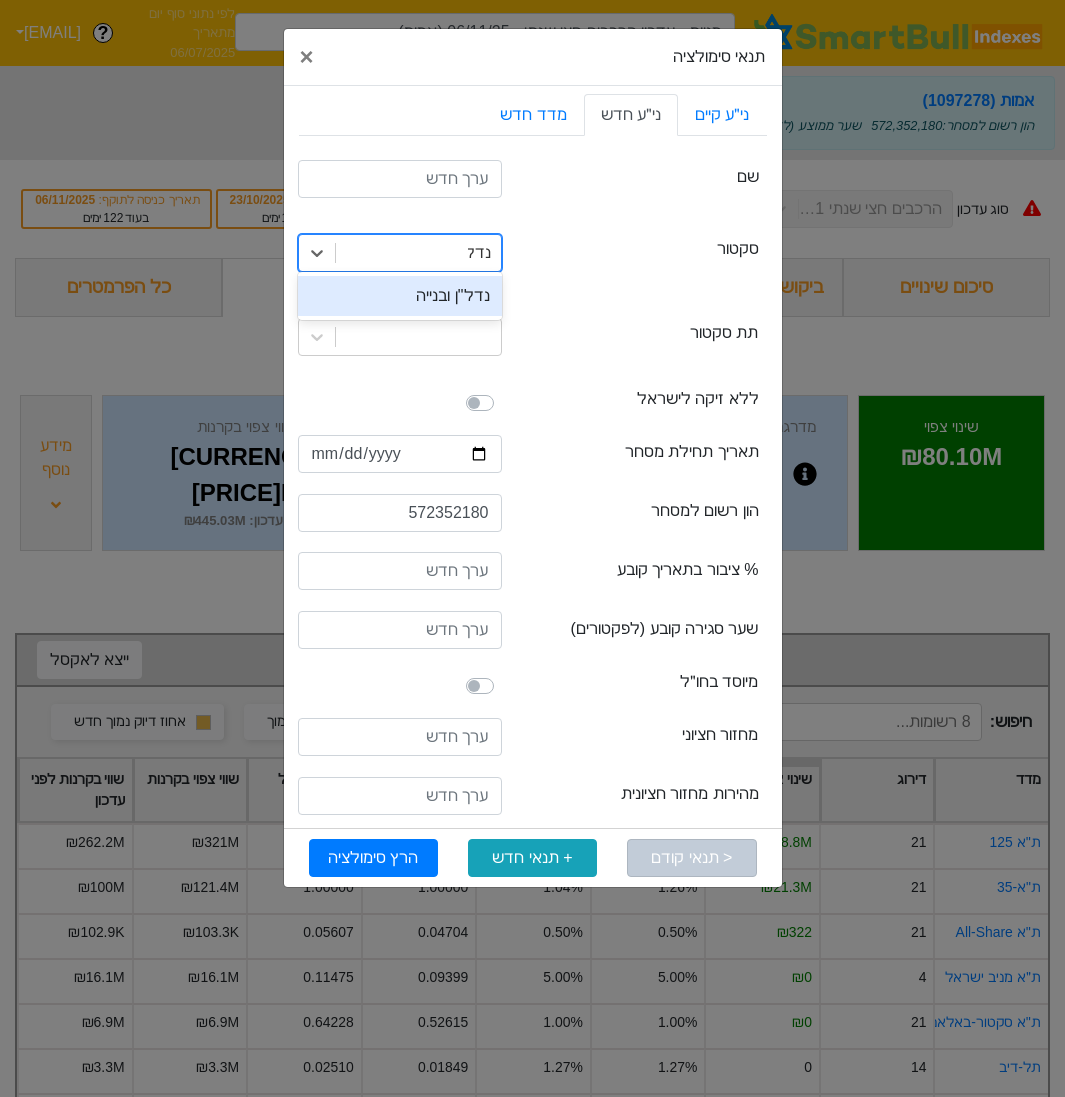 click on "נדל"ן ובנייה" at bounding box center (400, 296) 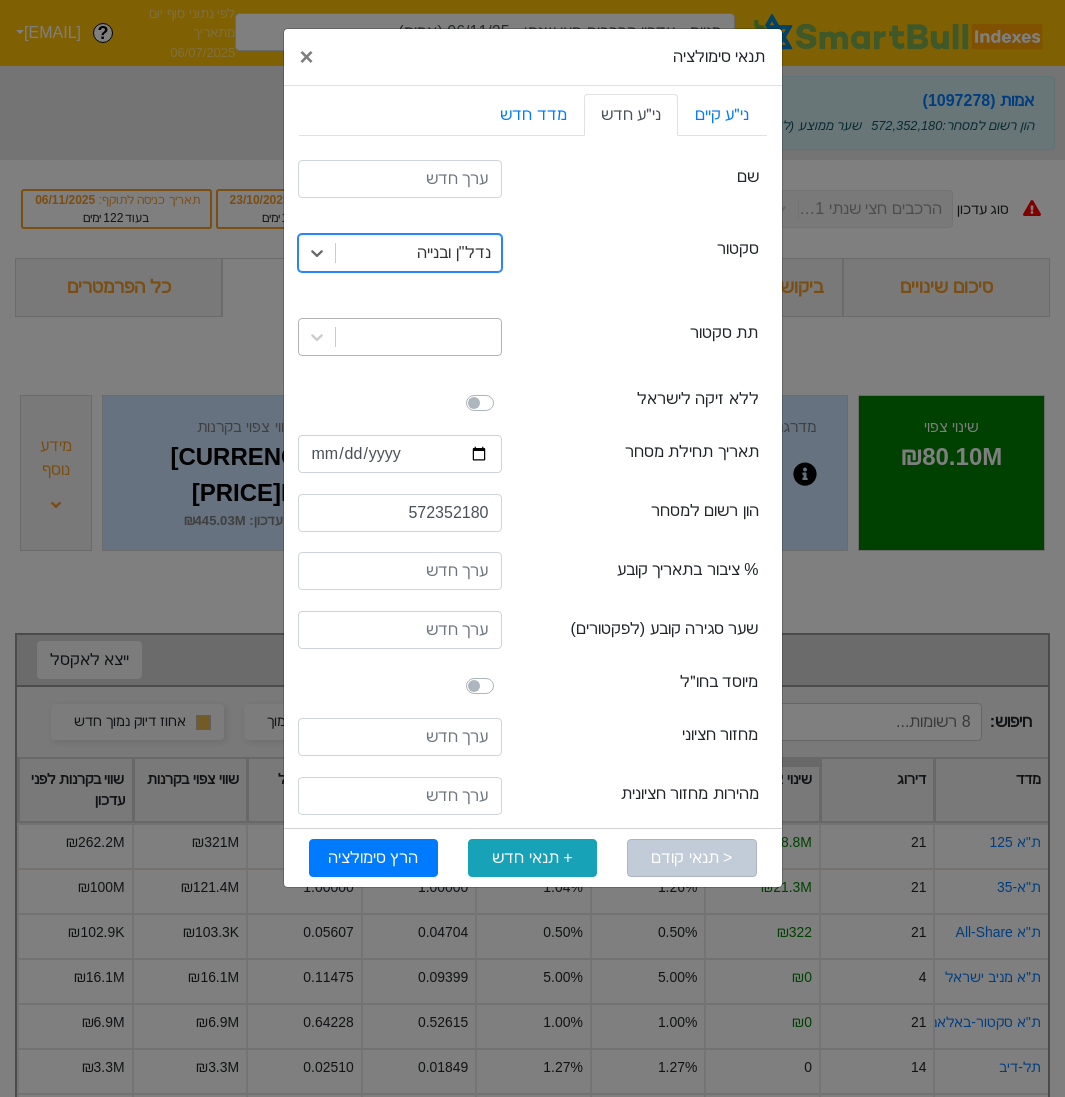 click at bounding box center [418, 337] 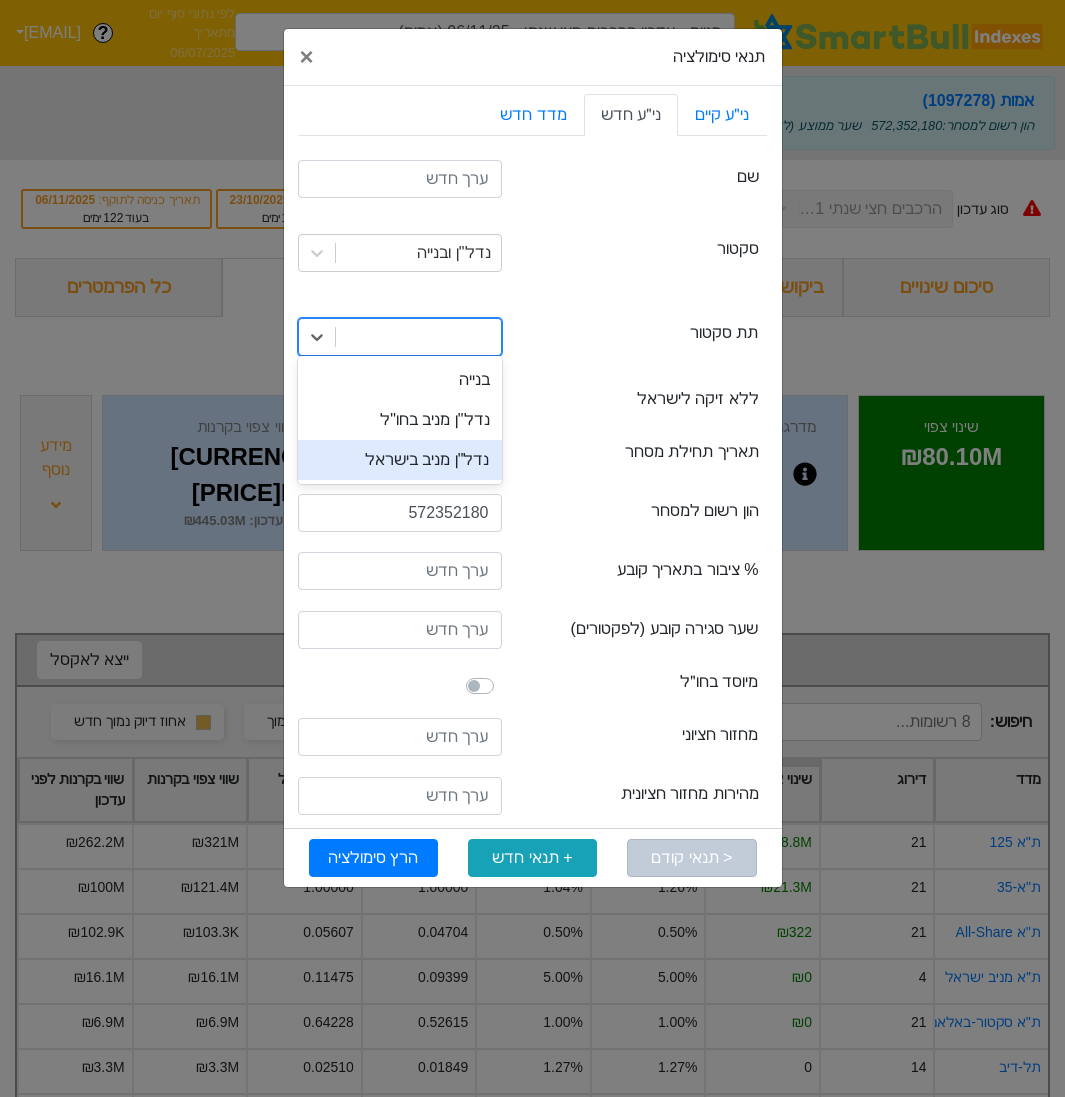 click on "נדל"ן מניב בישראל" at bounding box center (400, 460) 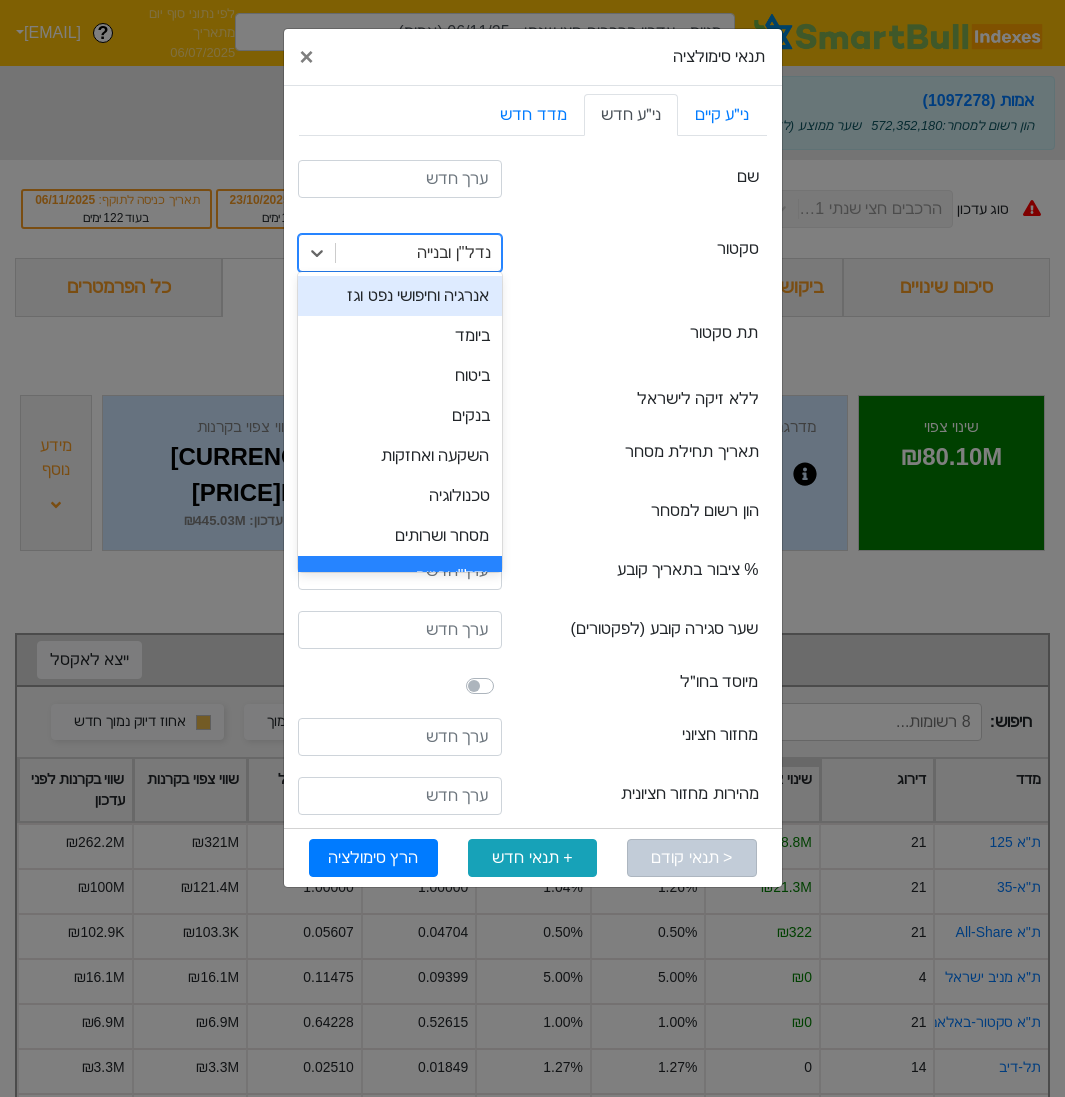 click on "נדל"ן ובנייה" at bounding box center (453, 253) 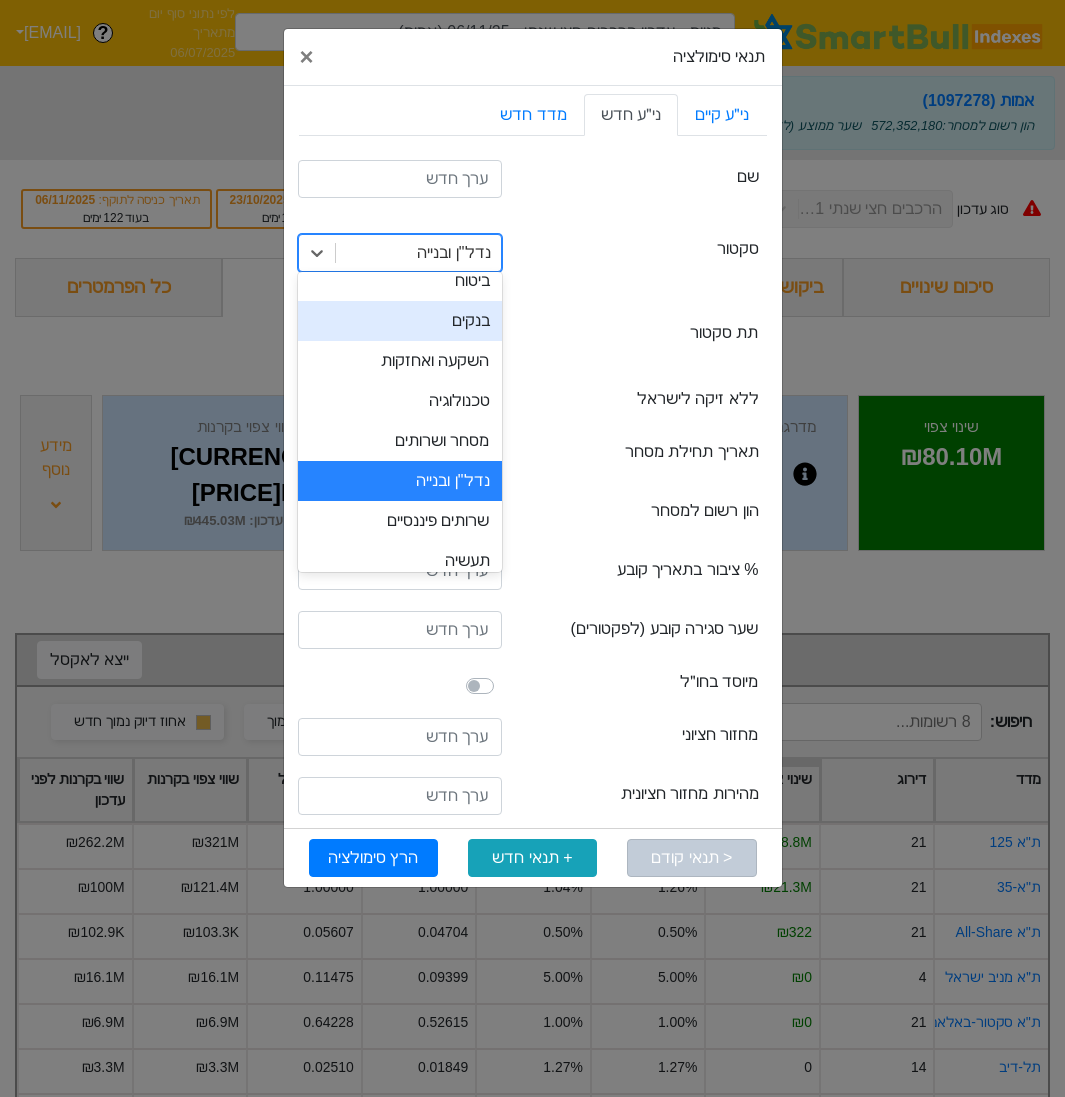 scroll, scrollTop: 108, scrollLeft: 0, axis: vertical 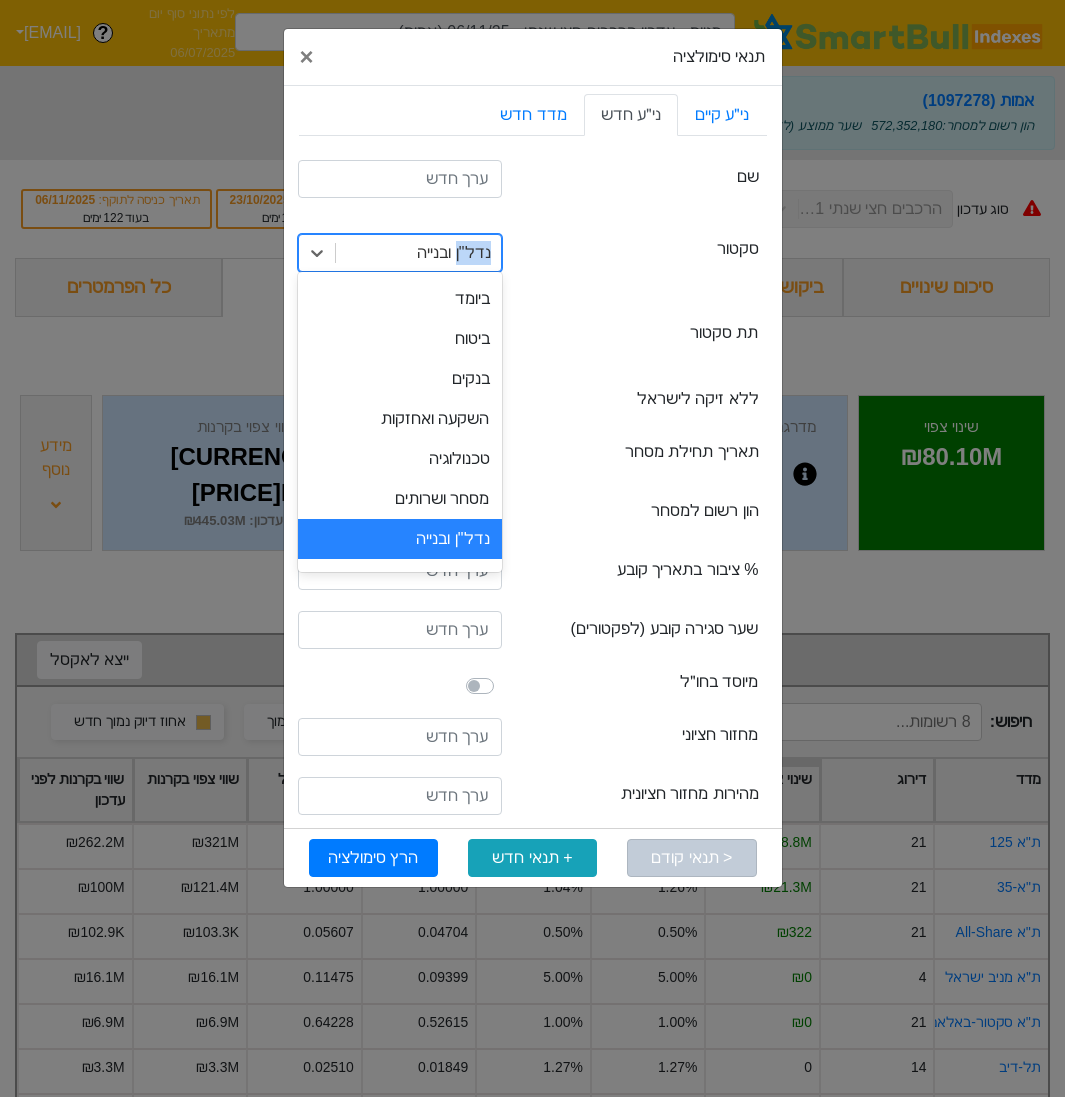 drag, startPoint x: 462, startPoint y: 261, endPoint x: 459, endPoint y: 251, distance: 10.440307 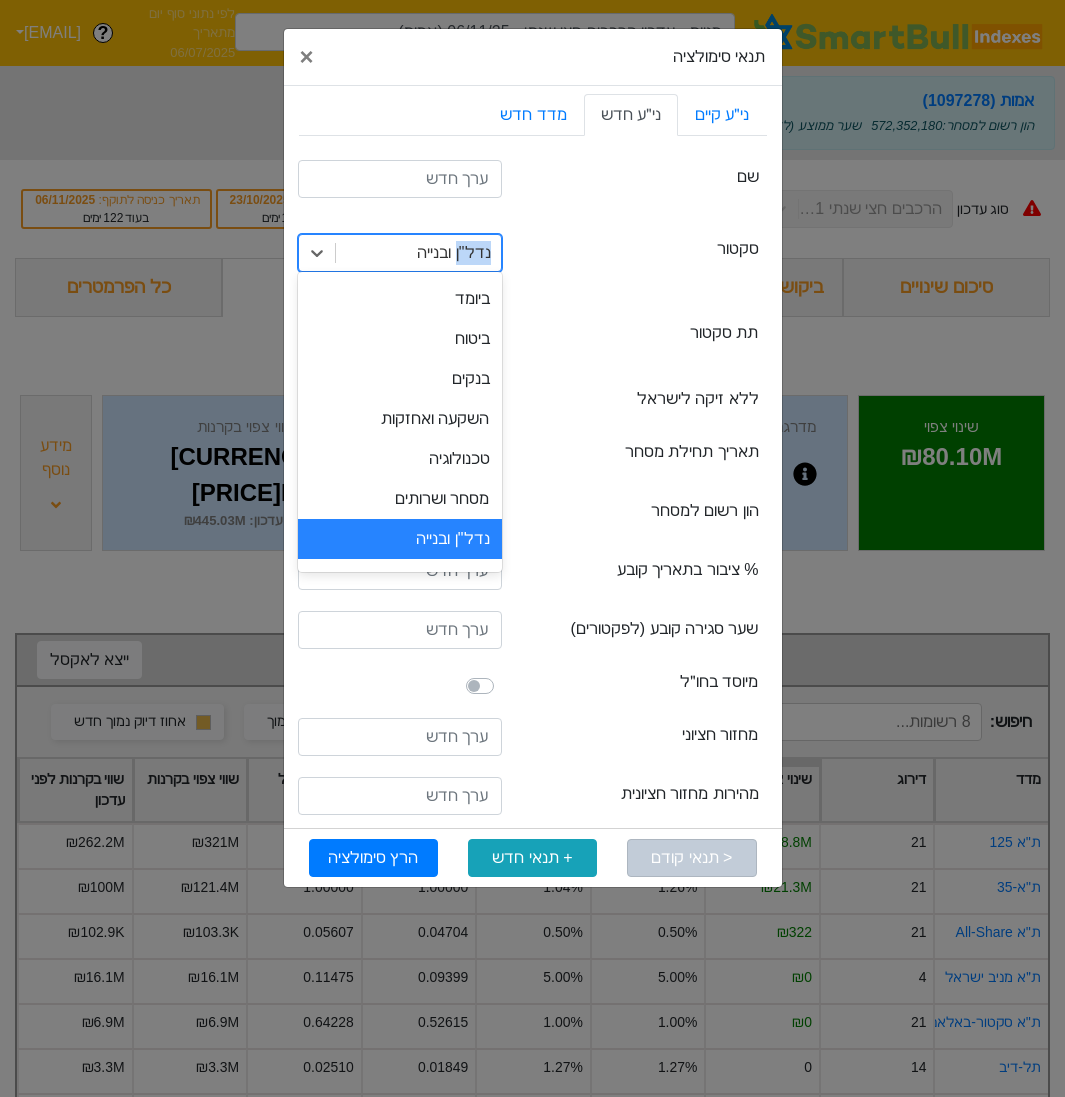 click on "נדל"ן ובנייה" at bounding box center [453, 253] 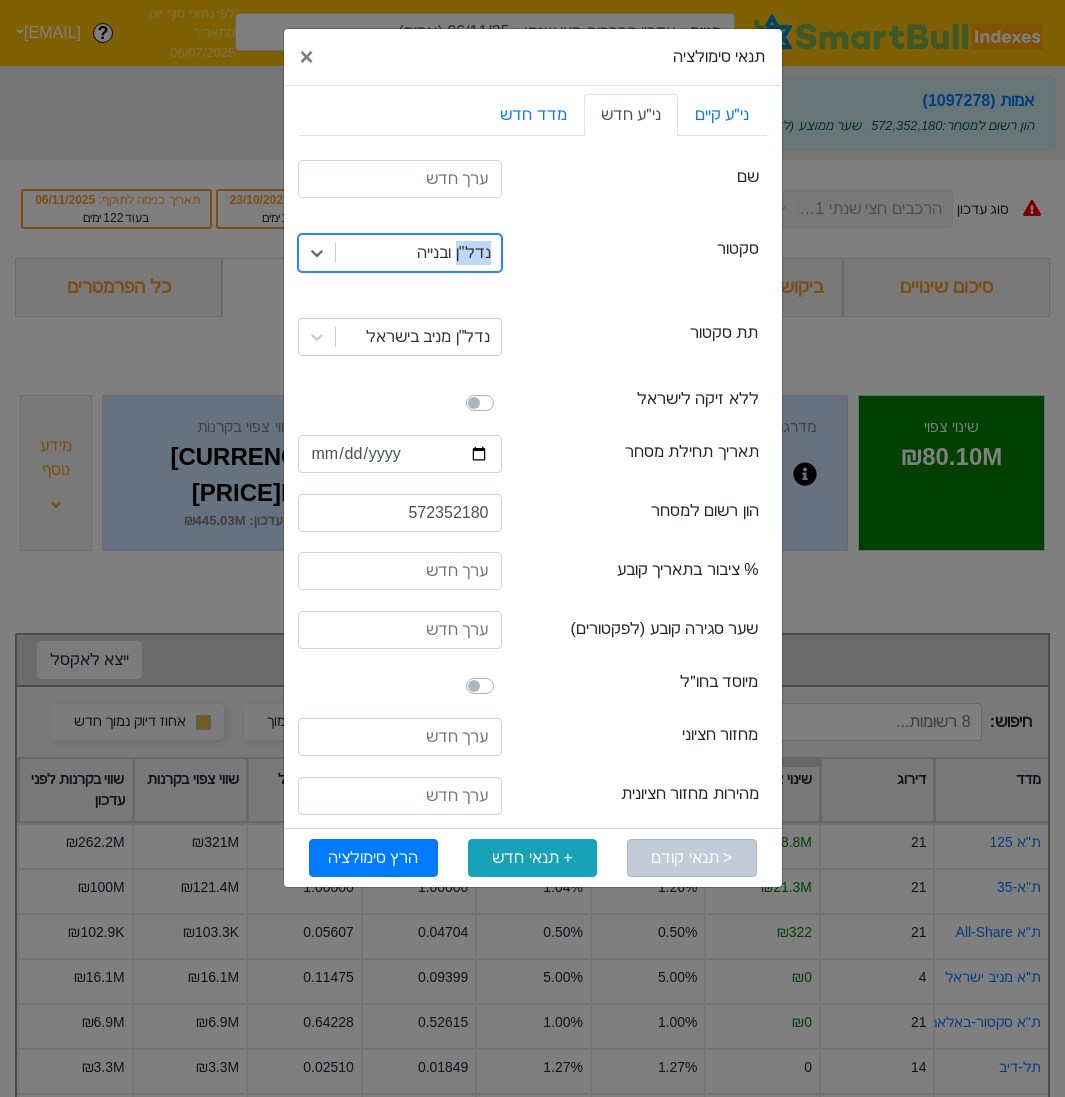 click on "נדל"ן ובנייה" at bounding box center [453, 253] 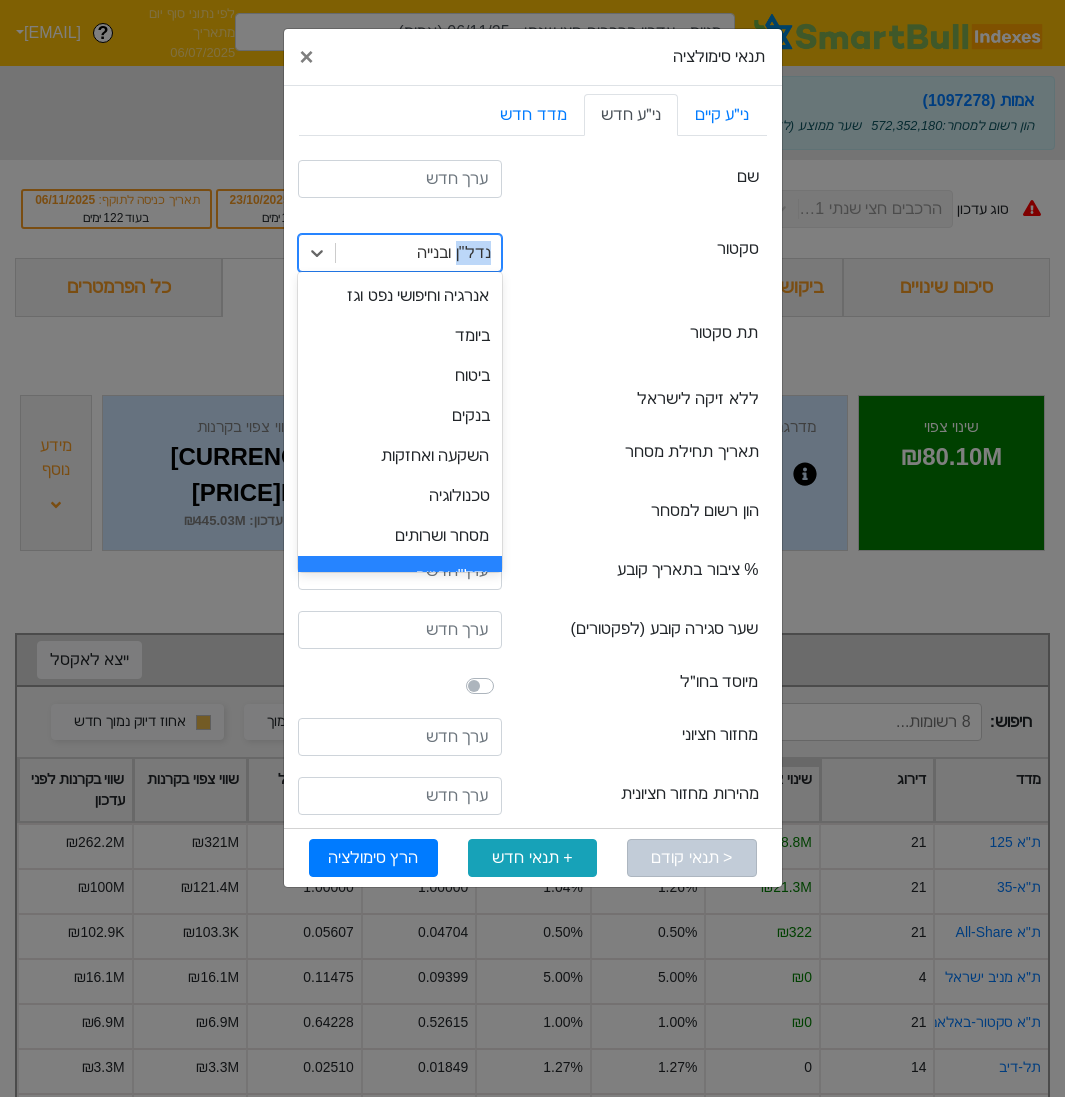 click on "נדל"ן ובנייה" at bounding box center [418, 253] 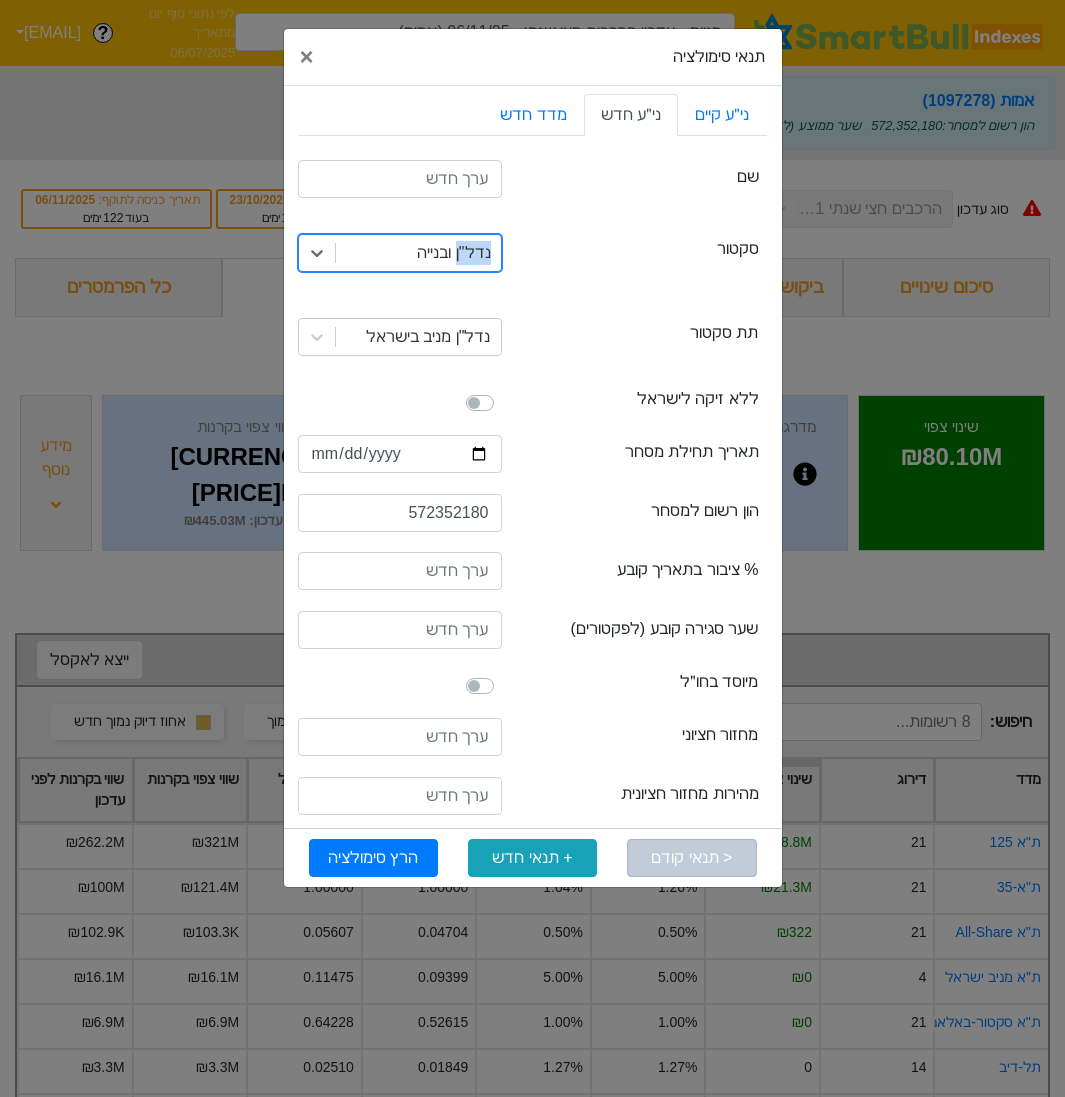 click on "נדל"ן ובנייה" at bounding box center [418, 253] 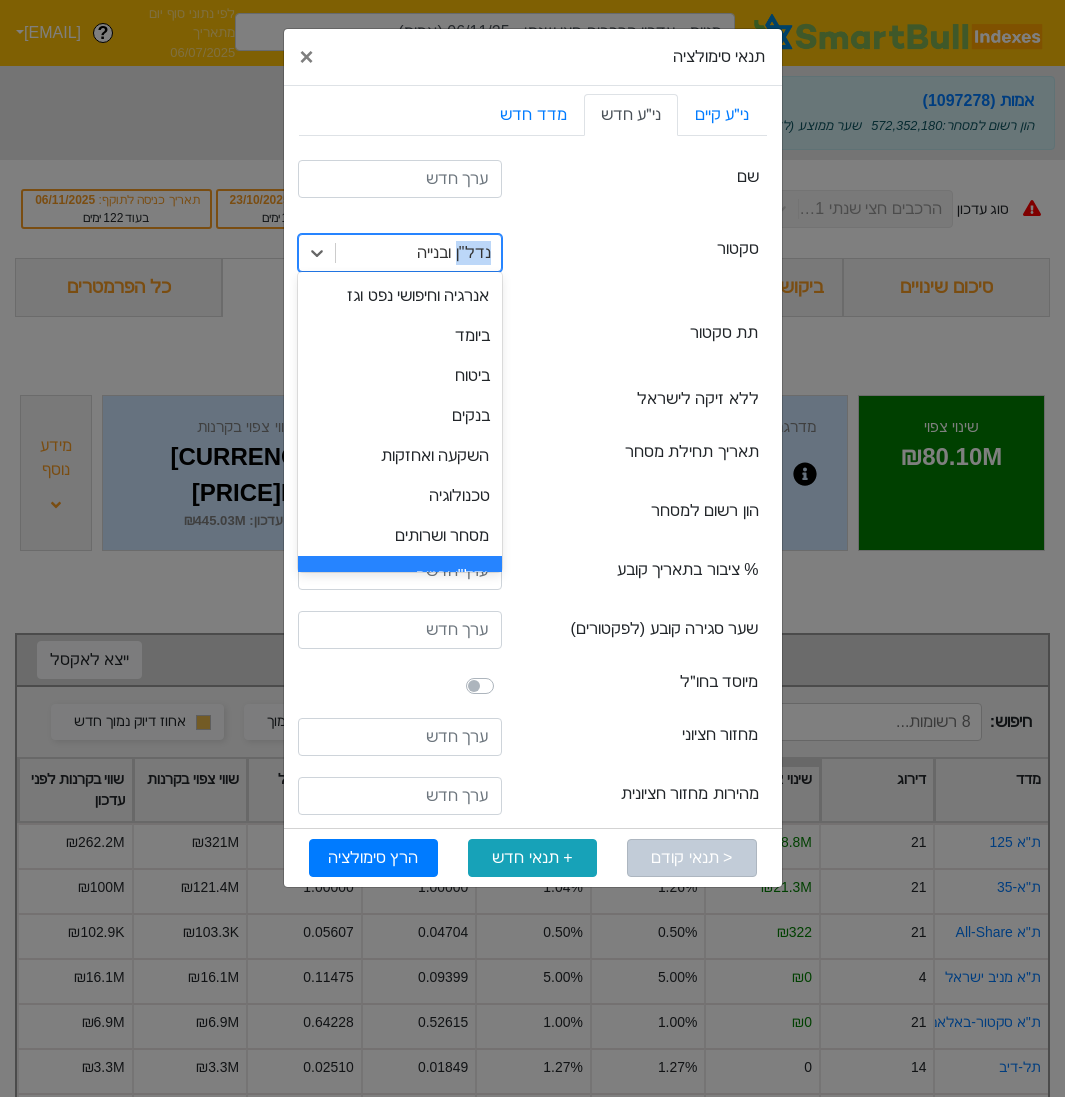 click on "נדל"ן ובנייה" at bounding box center (453, 253) 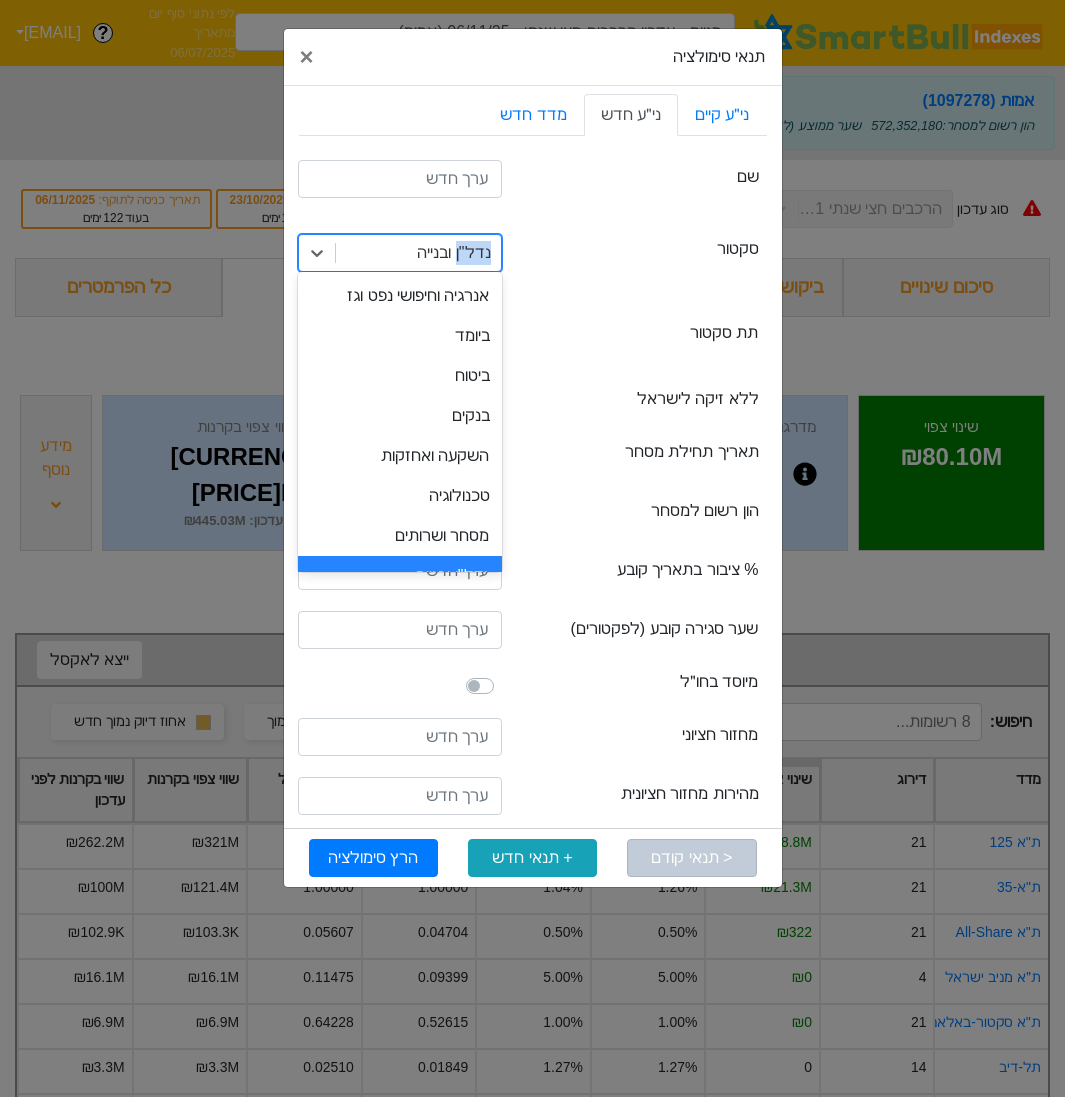 scroll, scrollTop: 37, scrollLeft: 0, axis: vertical 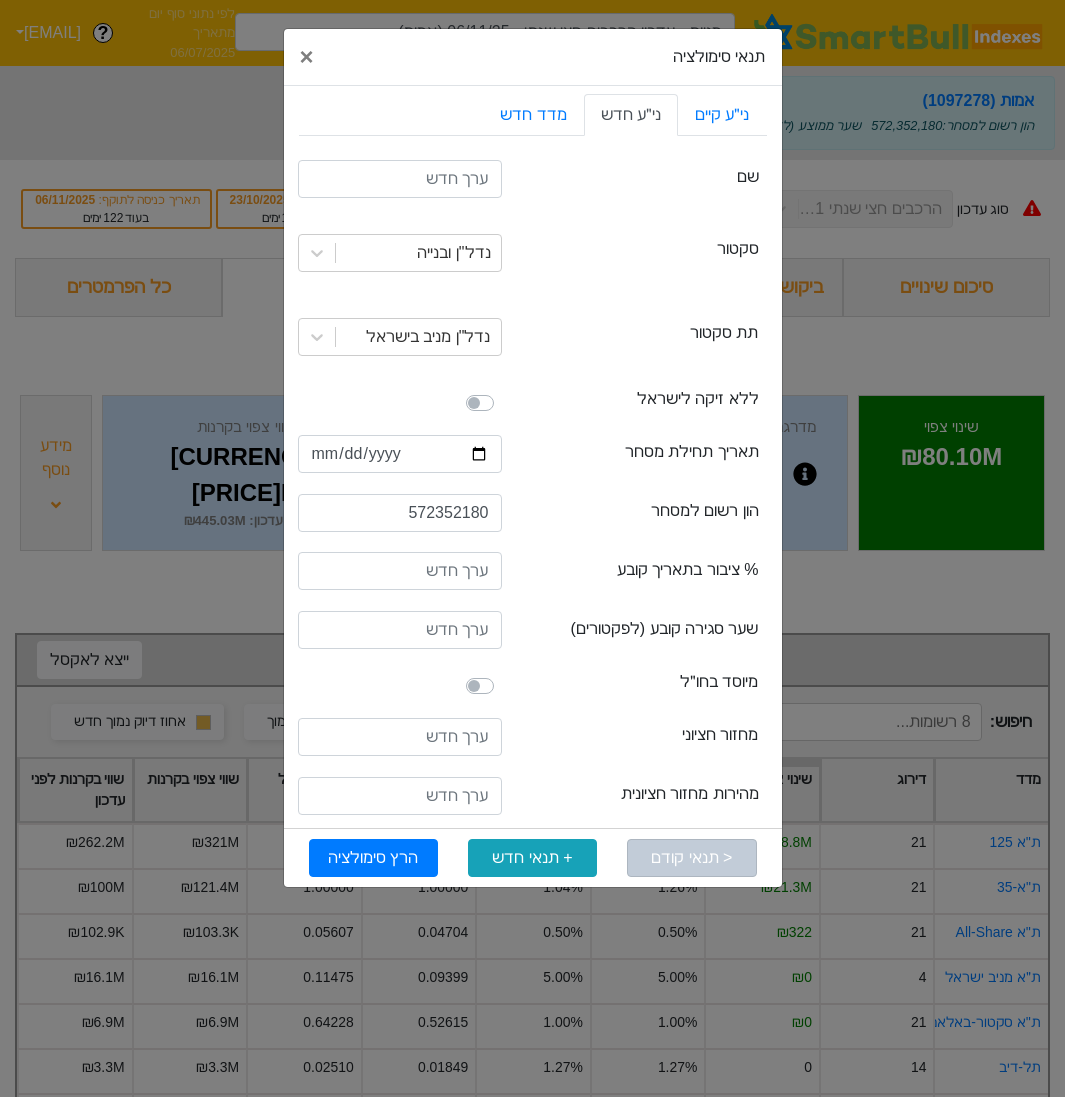 click on "sector סקטור" at bounding box center [642, 181] 